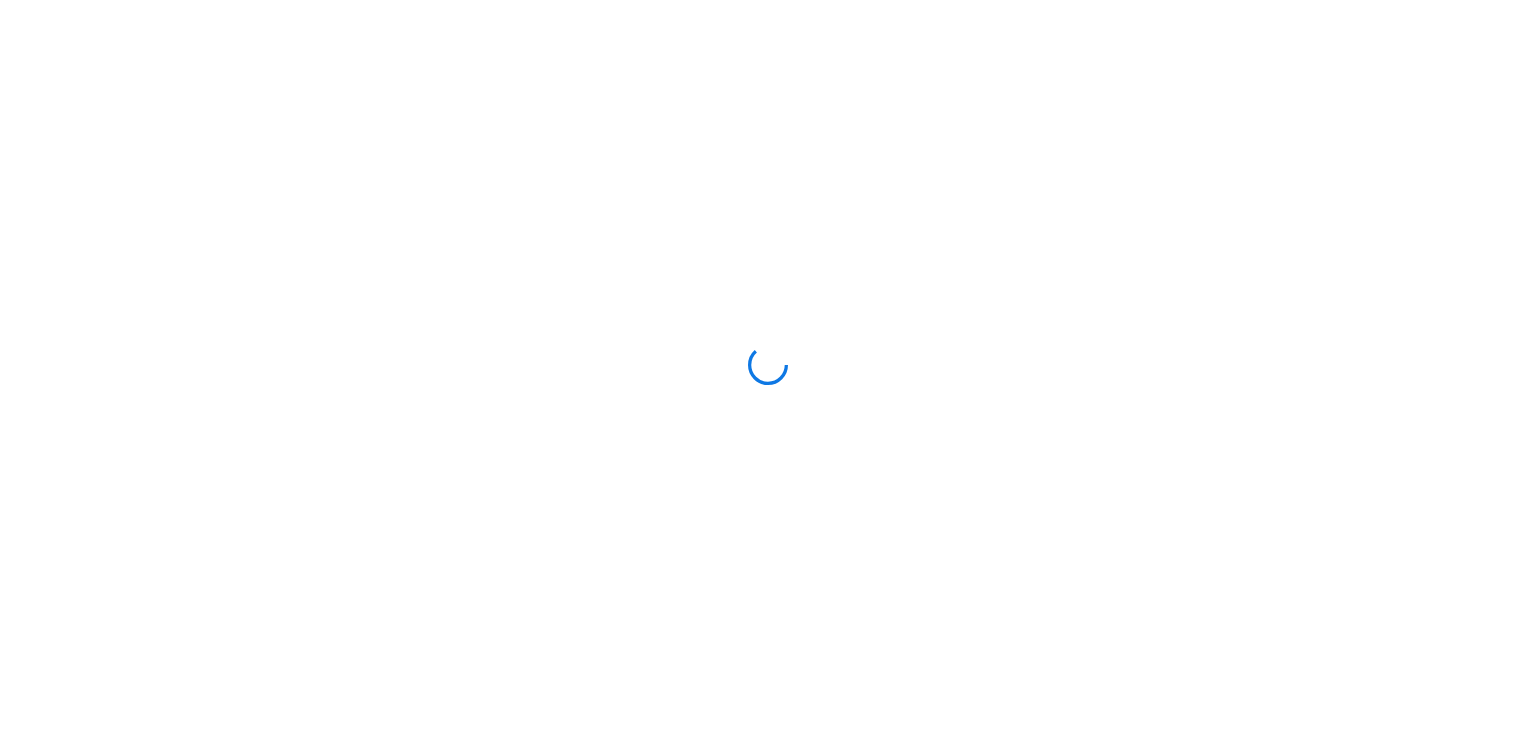 scroll, scrollTop: 0, scrollLeft: 0, axis: both 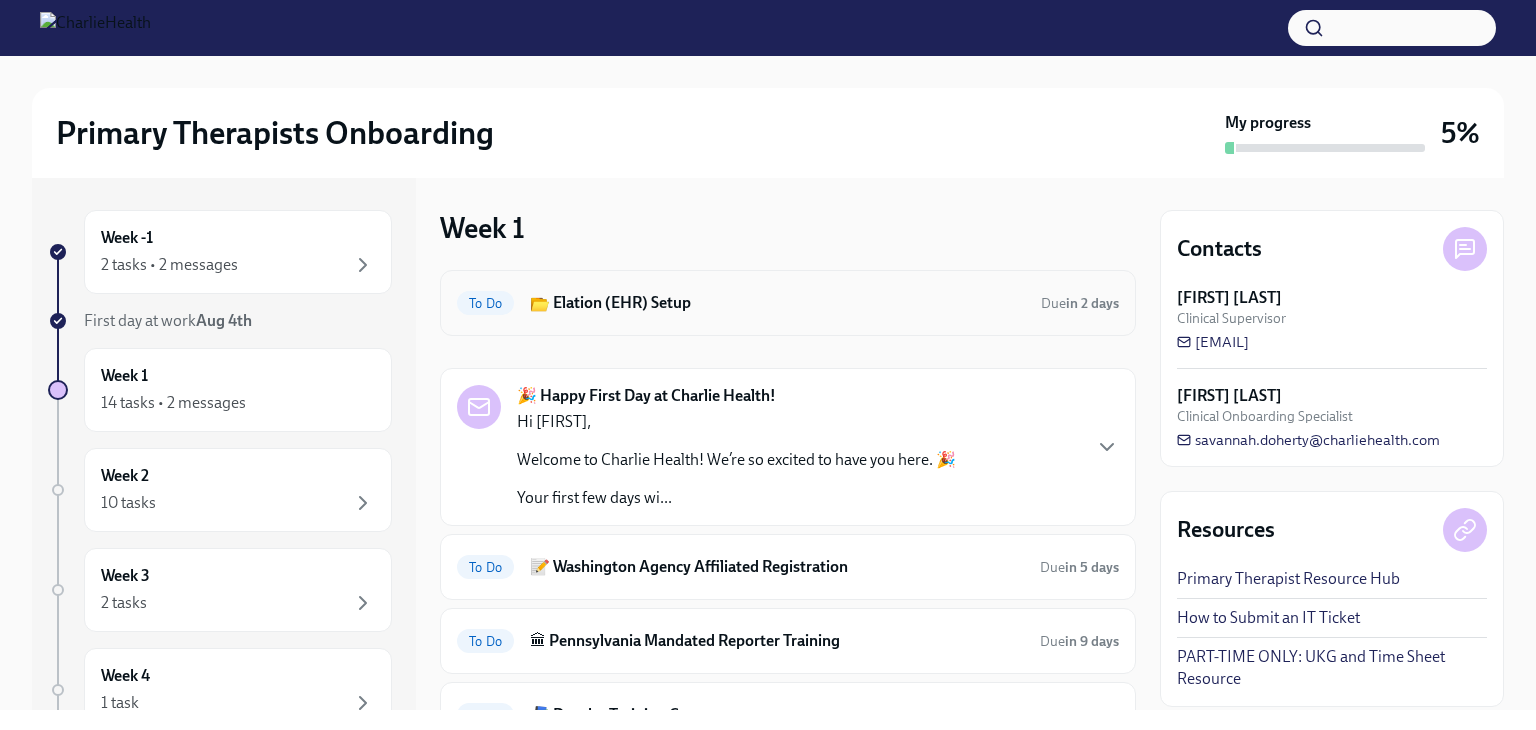 click on "📂 Elation (EHR) Setup" at bounding box center (777, 303) 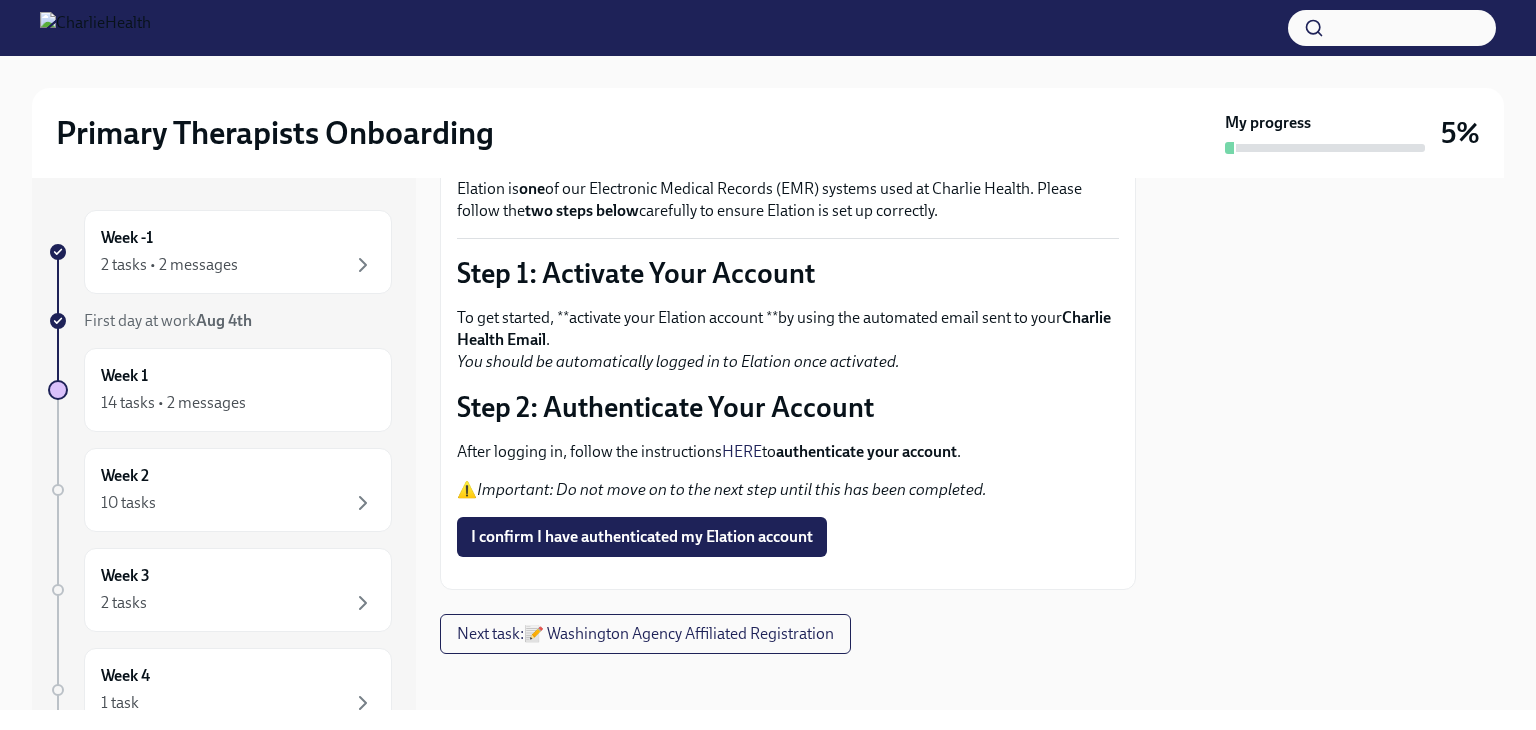 scroll, scrollTop: 134, scrollLeft: 0, axis: vertical 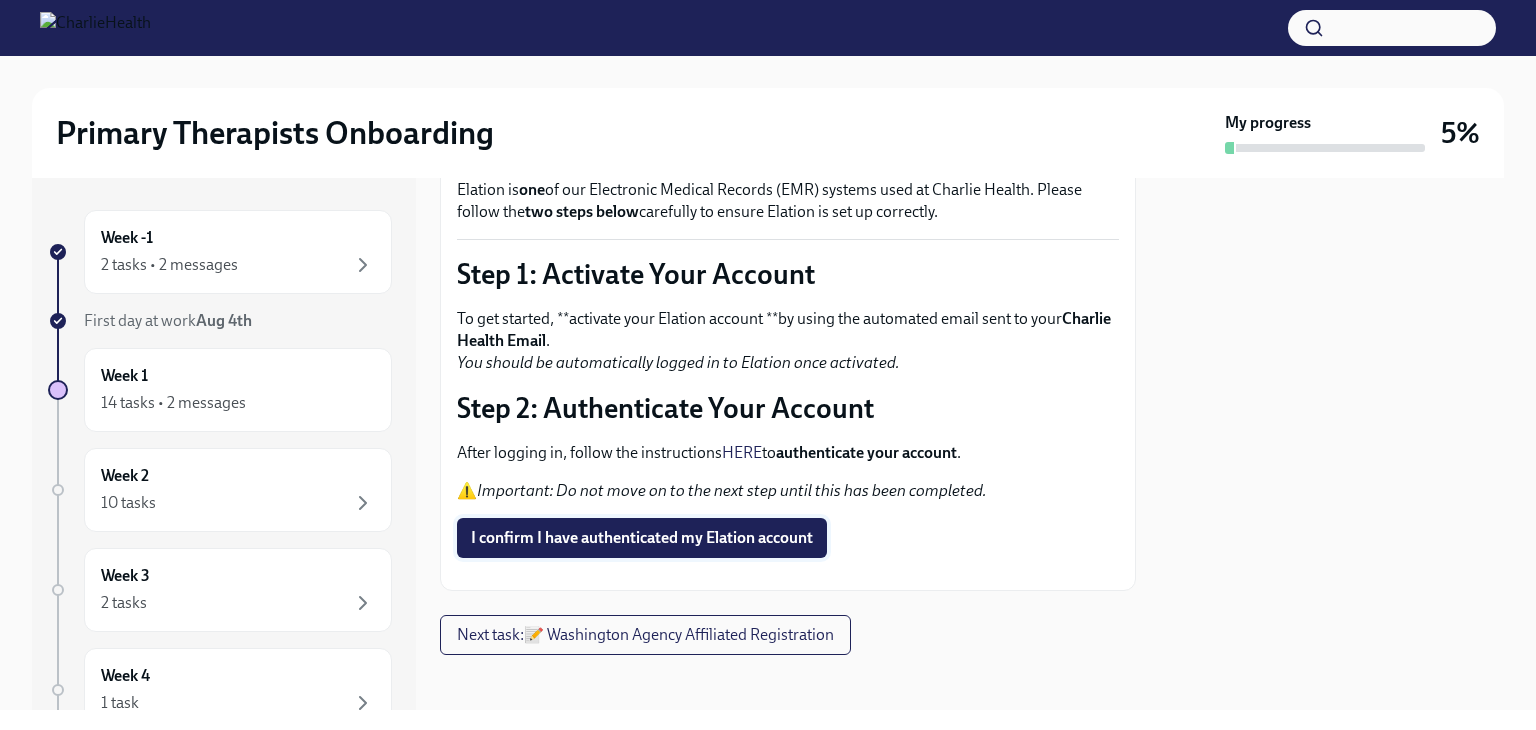 click on "I confirm I have authenticated my Elation account" at bounding box center [642, 538] 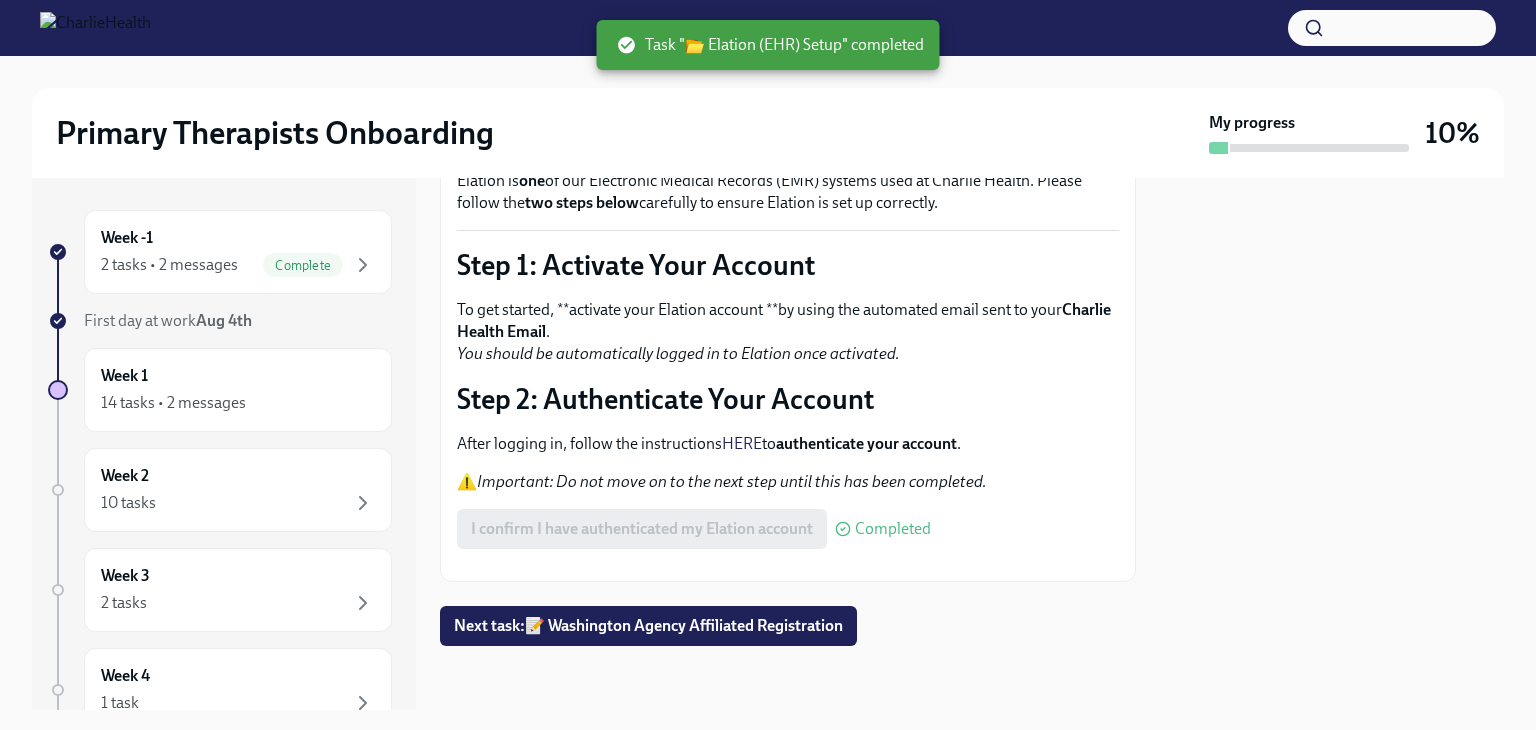 scroll, scrollTop: 194, scrollLeft: 0, axis: vertical 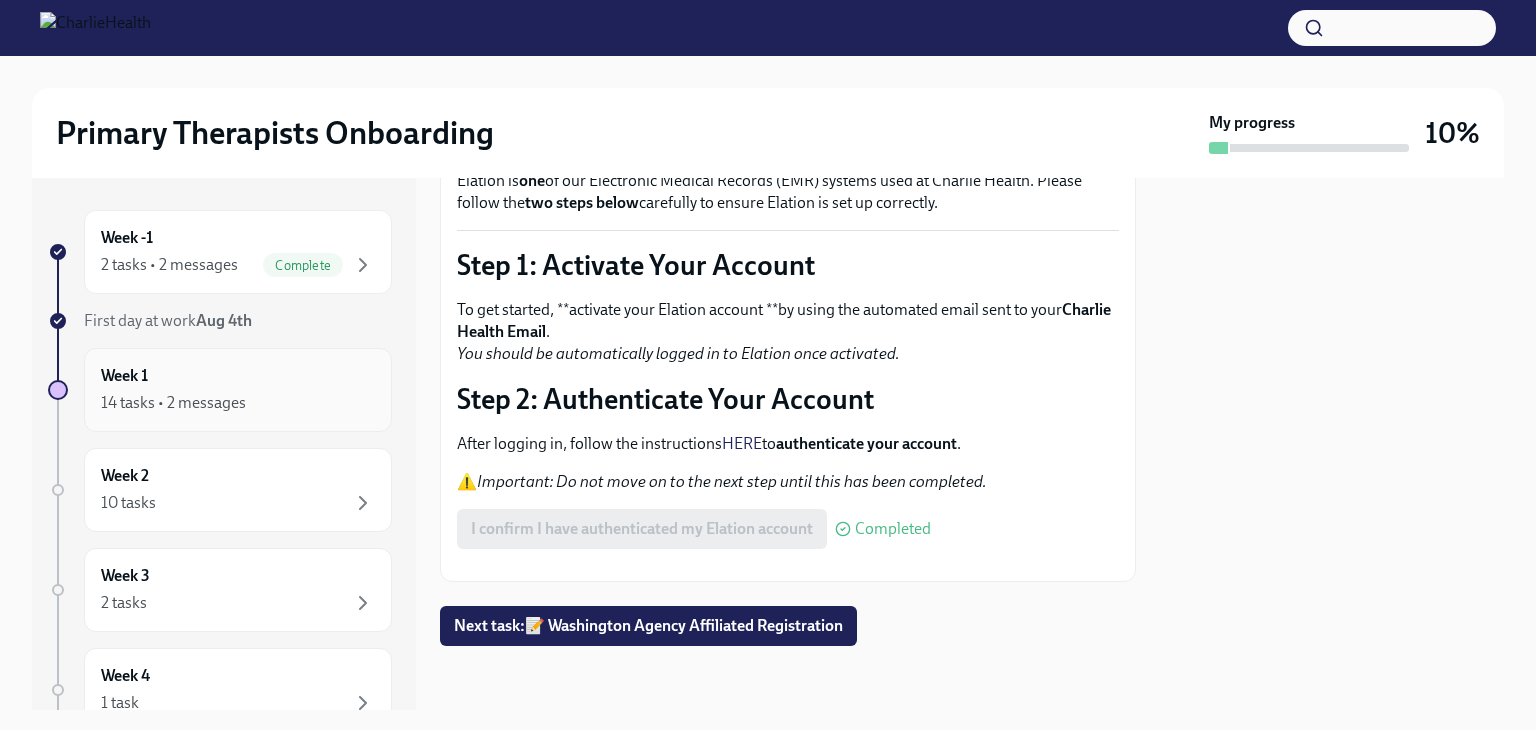 click on "Week 1 14 tasks • 2 messages" at bounding box center (238, 390) 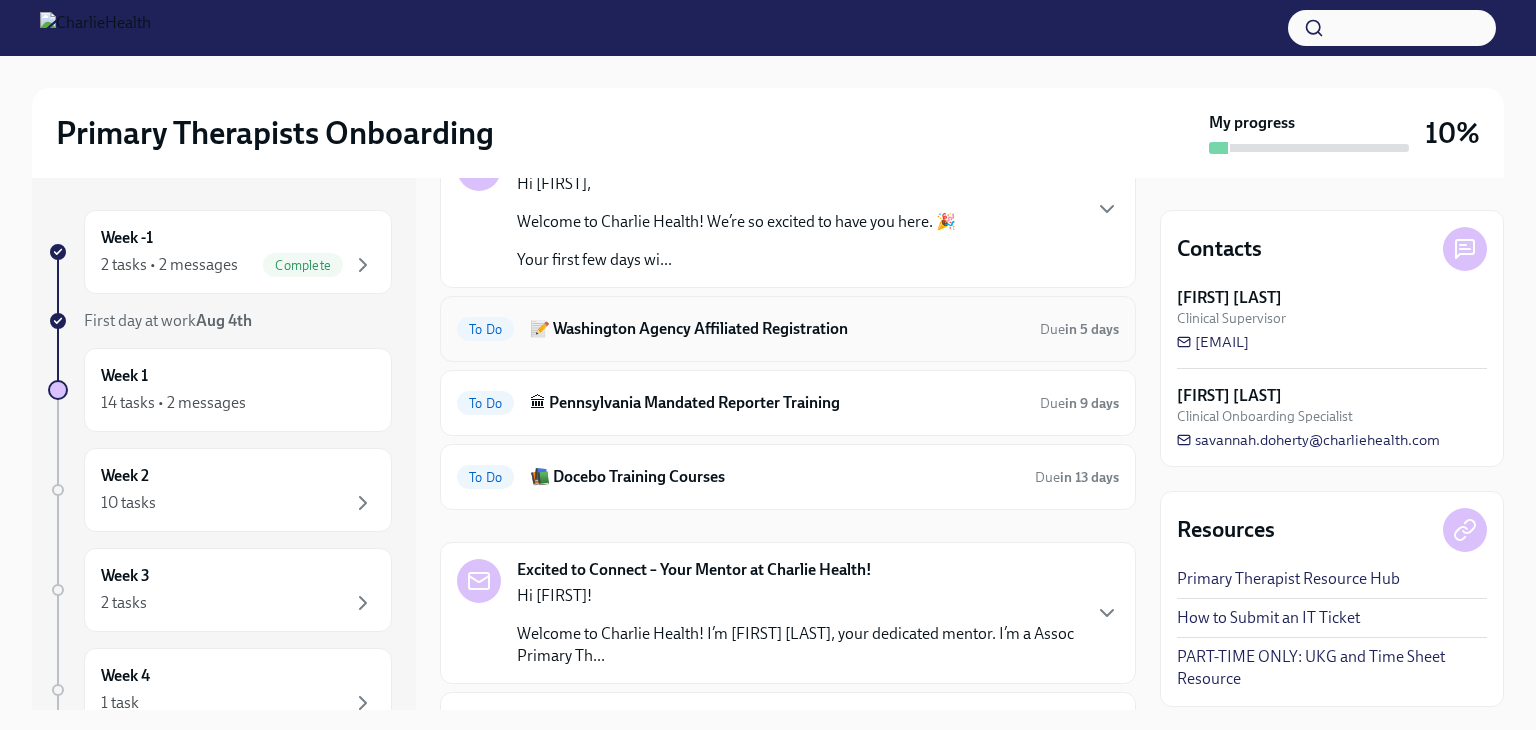 scroll, scrollTop: 207, scrollLeft: 0, axis: vertical 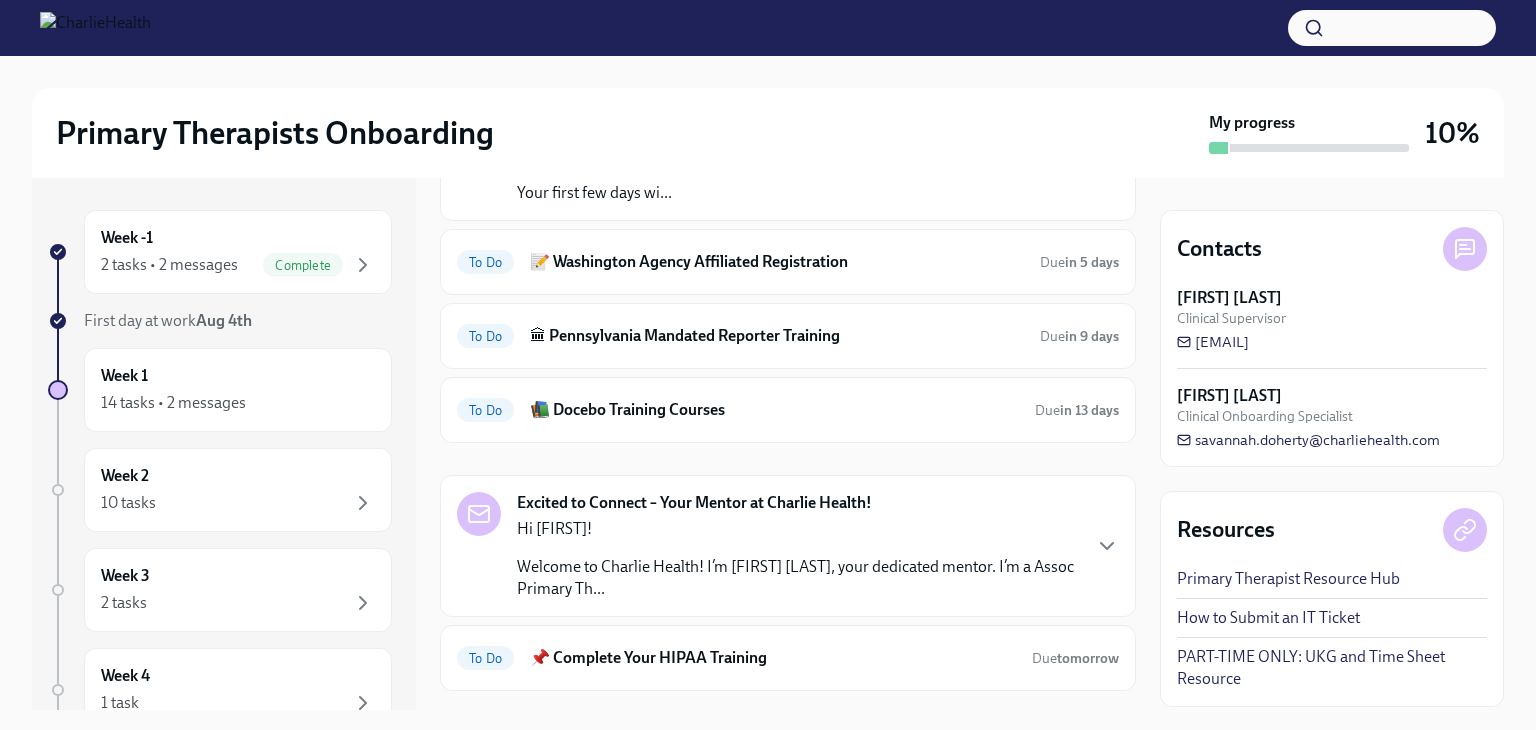 click on "Hi [NAME]!" at bounding box center [798, 529] 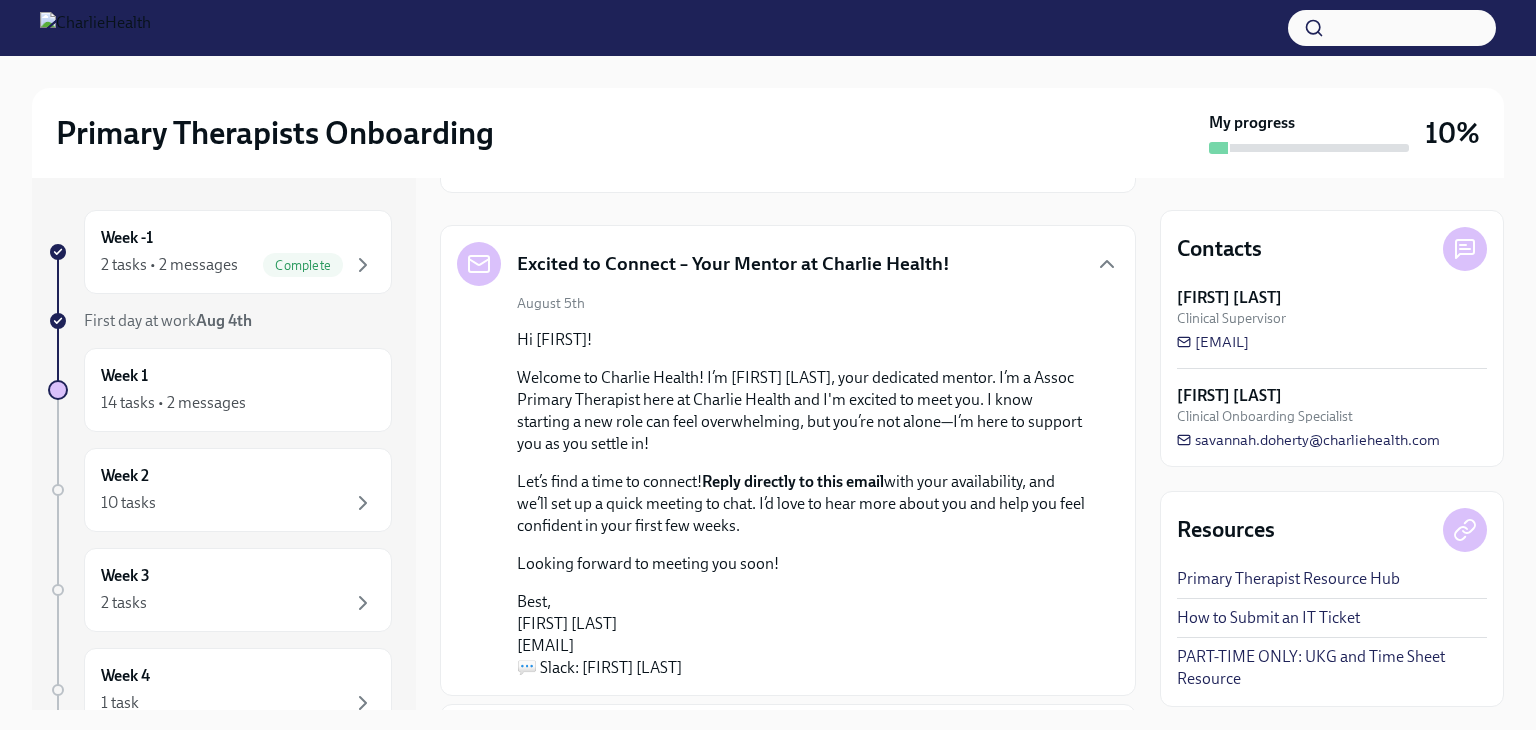 scroll, scrollTop: 464, scrollLeft: 0, axis: vertical 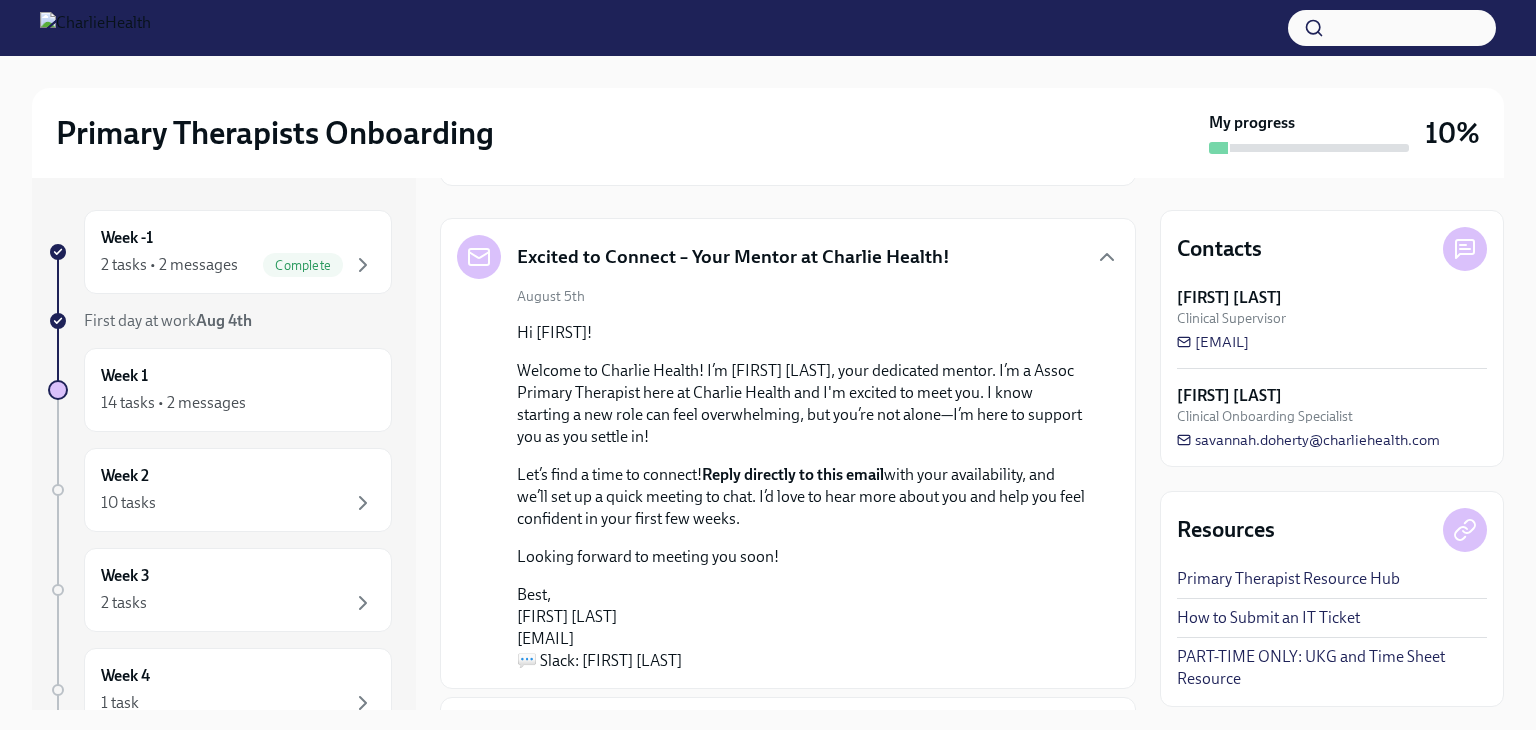 click on "Welcome to Charlie Health! I’m Megen Lucy, your dedicated mentor. I’m a Assoc Primary Therapist here at Charlie Health and I'm excited to meet you. I know starting a new role can feel overwhelming, but you’re not alone—I’m here to support you as you settle in!" at bounding box center [802, 404] 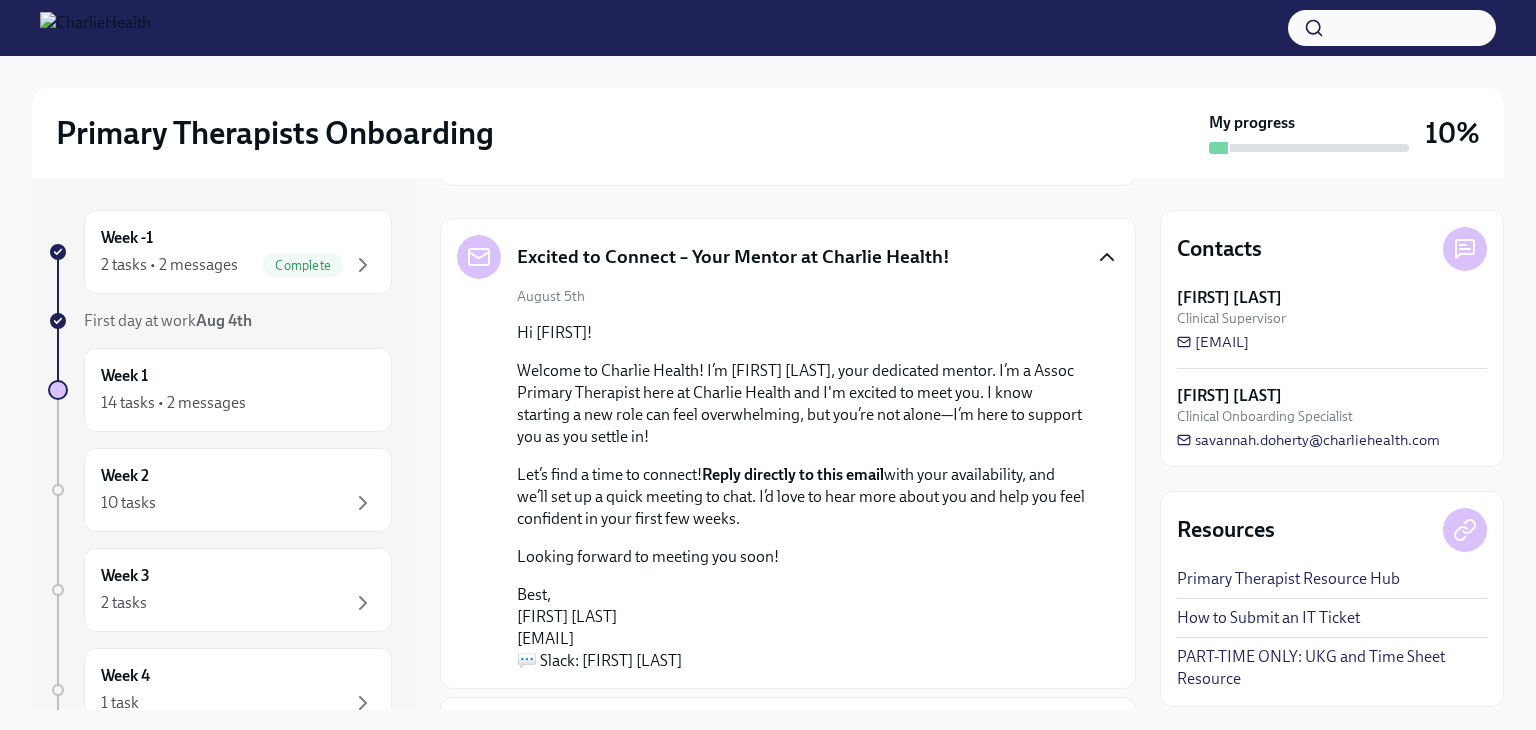 click 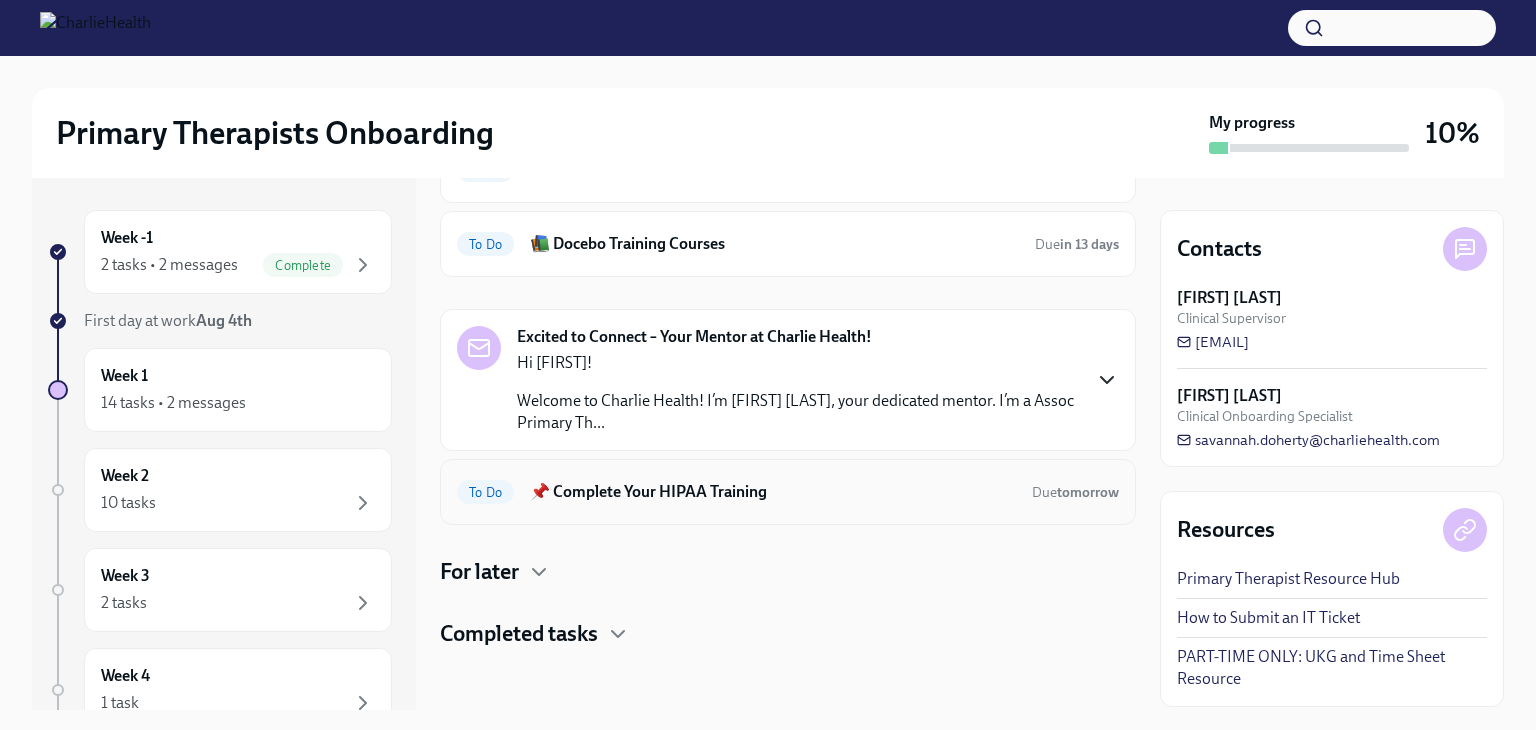 click on "📌 Complete Your HIPAA Training" at bounding box center (773, 492) 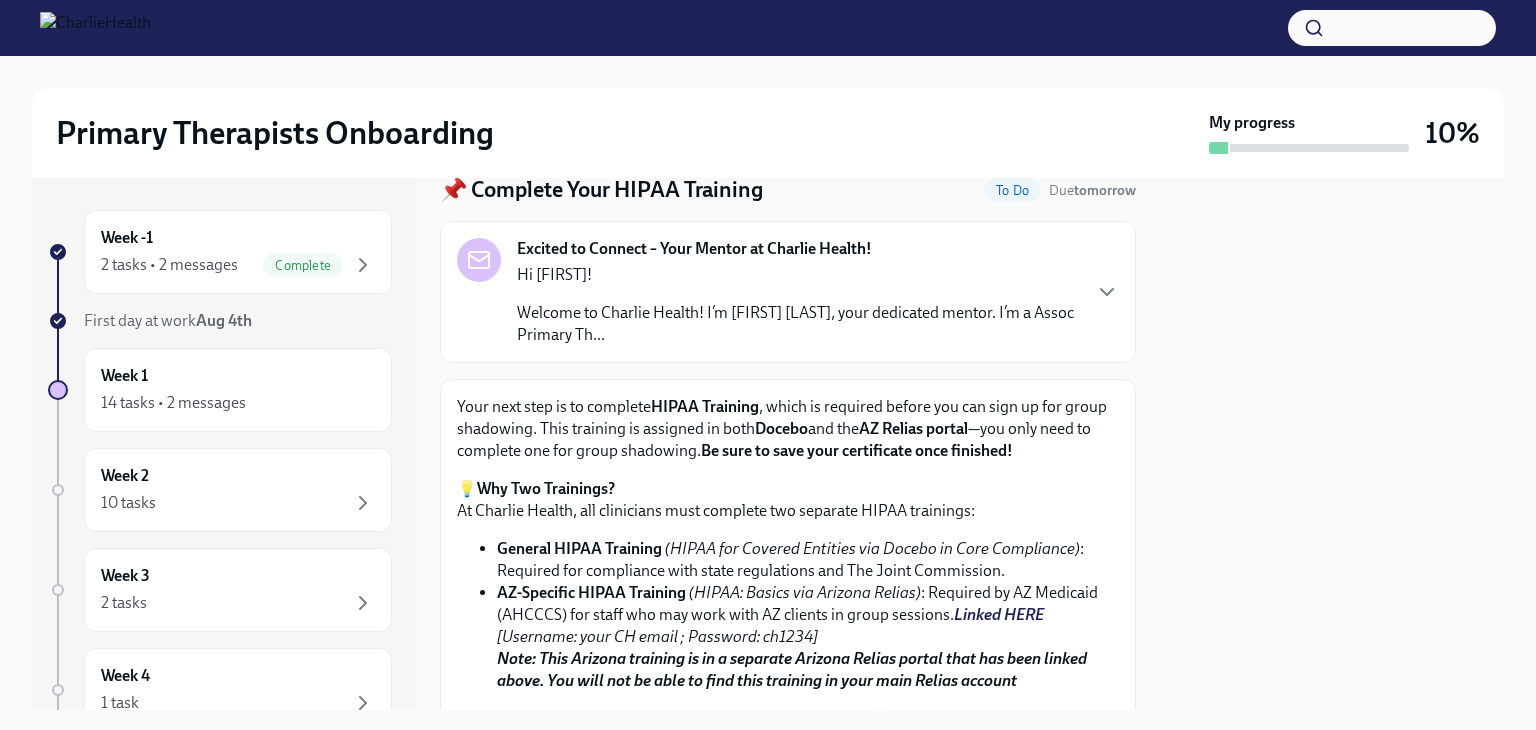 scroll, scrollTop: 0, scrollLeft: 0, axis: both 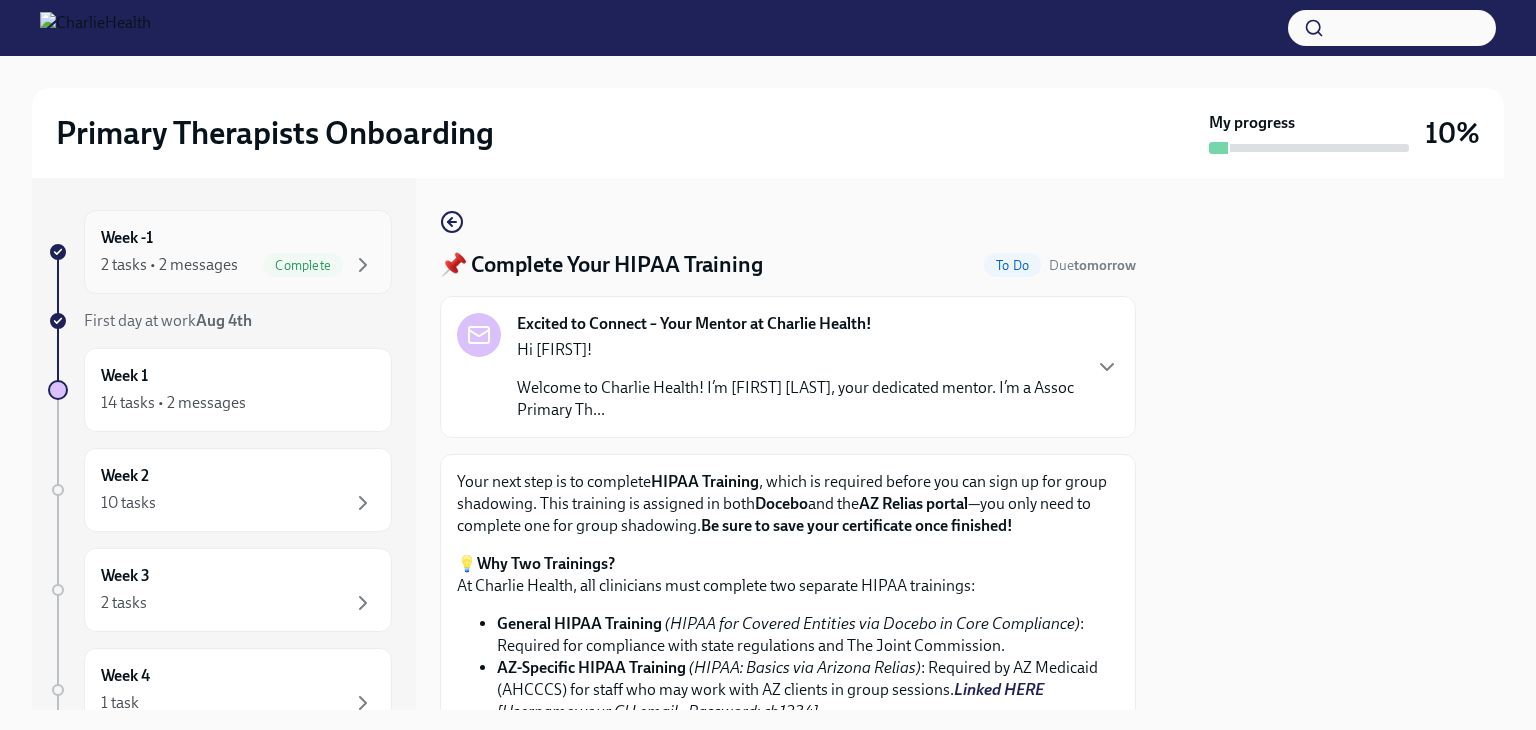 click on "Complete" at bounding box center (303, 265) 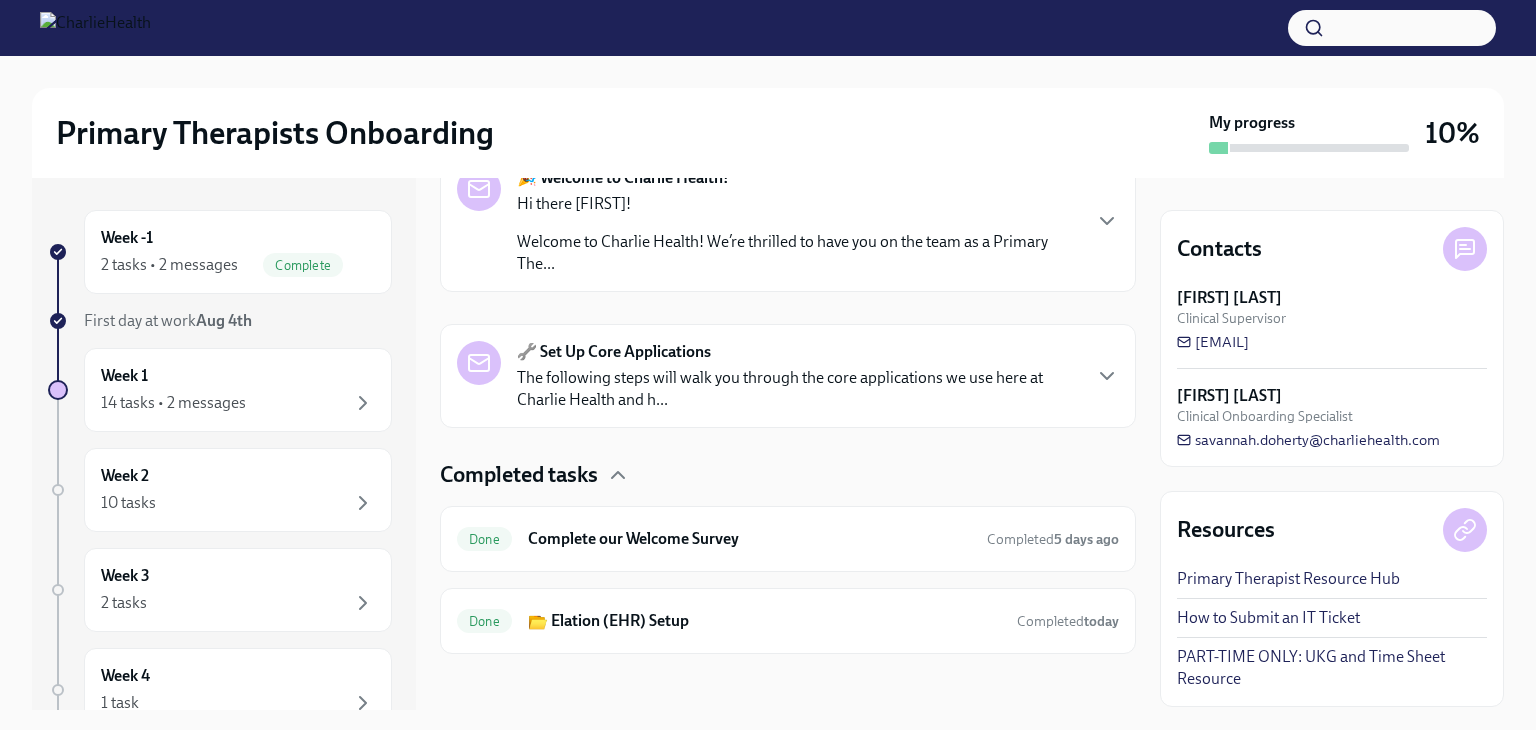 scroll, scrollTop: 364, scrollLeft: 0, axis: vertical 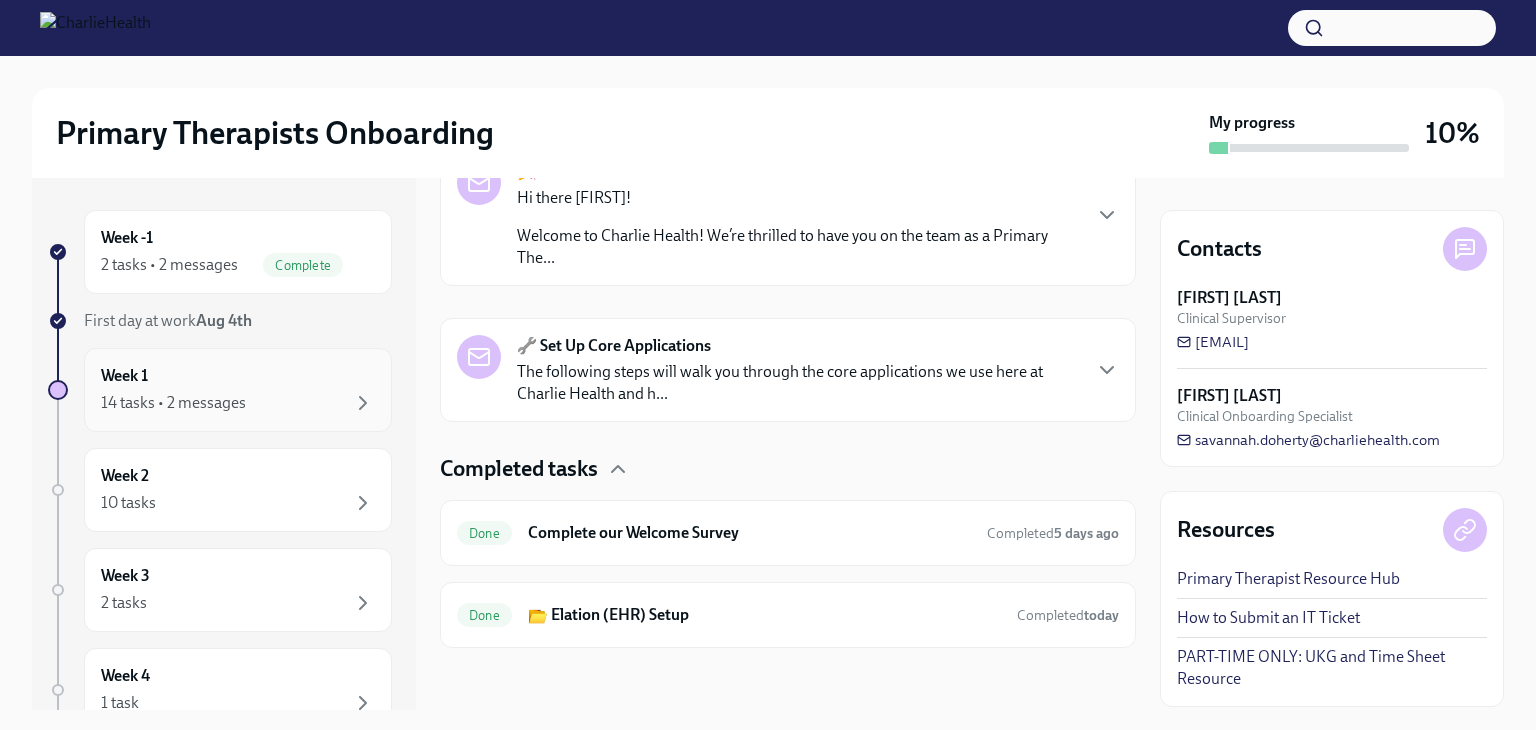 click on "Week 1 14 tasks • 2 messages" at bounding box center [238, 390] 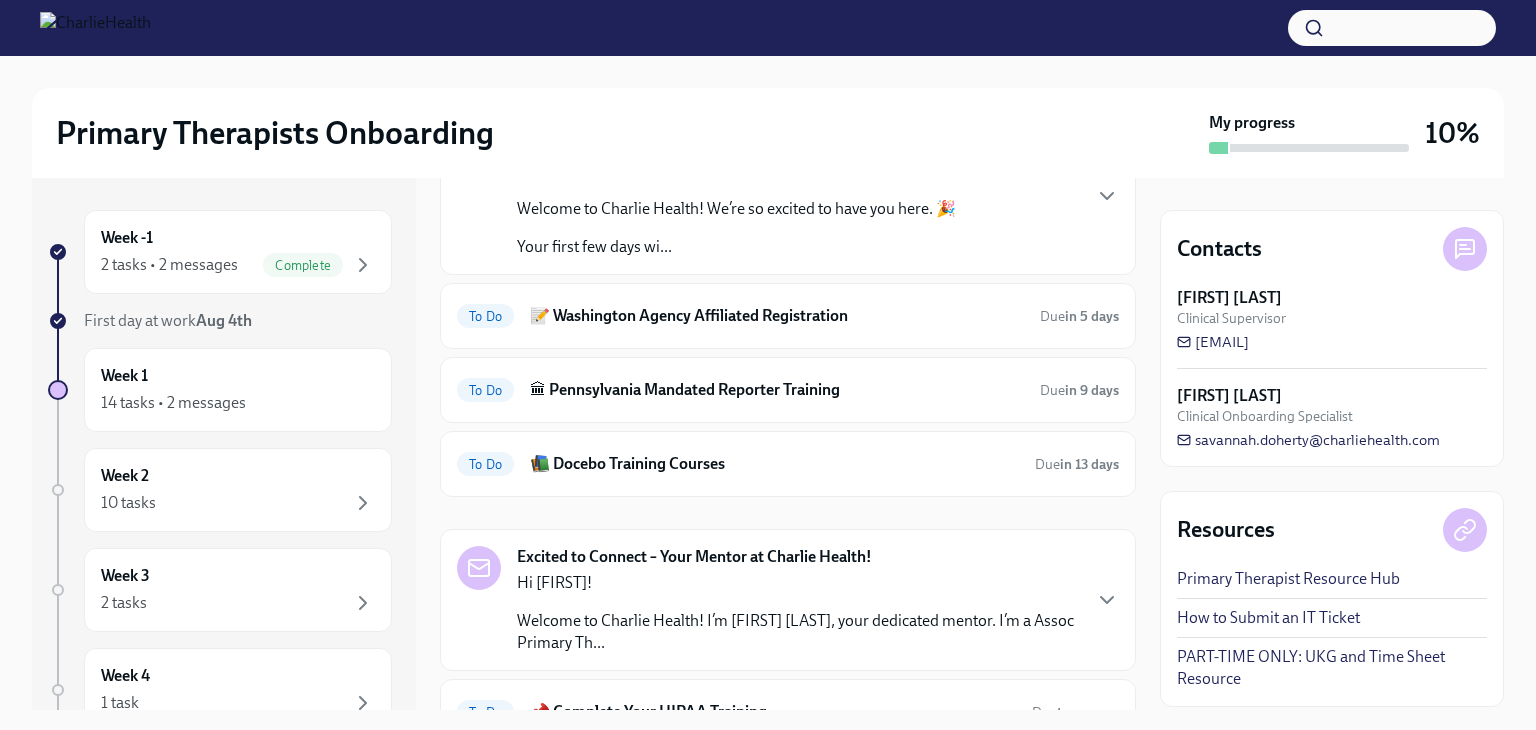 scroll, scrollTop: 165, scrollLeft: 0, axis: vertical 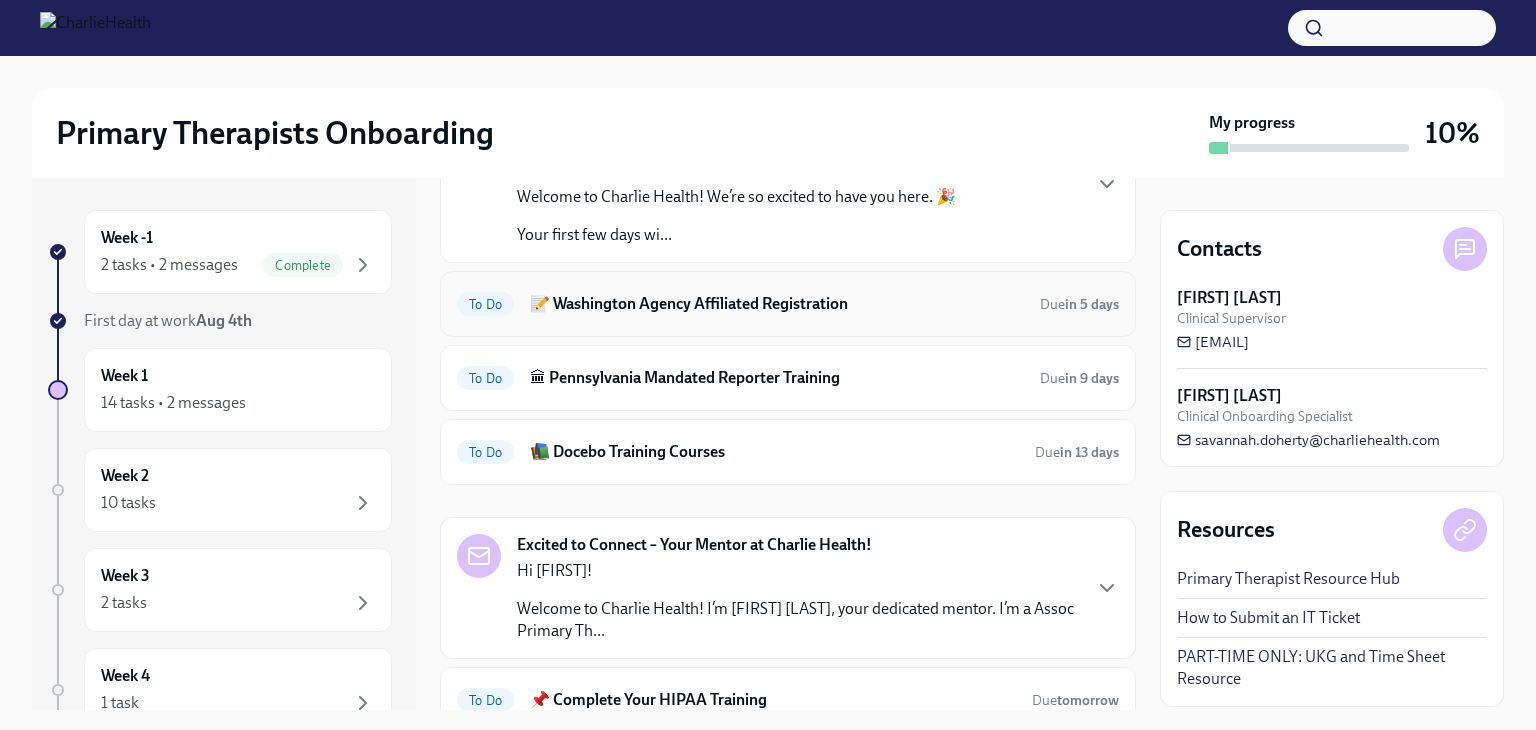 click on "📝 Washington Agency Affiliated Registration" at bounding box center [777, 304] 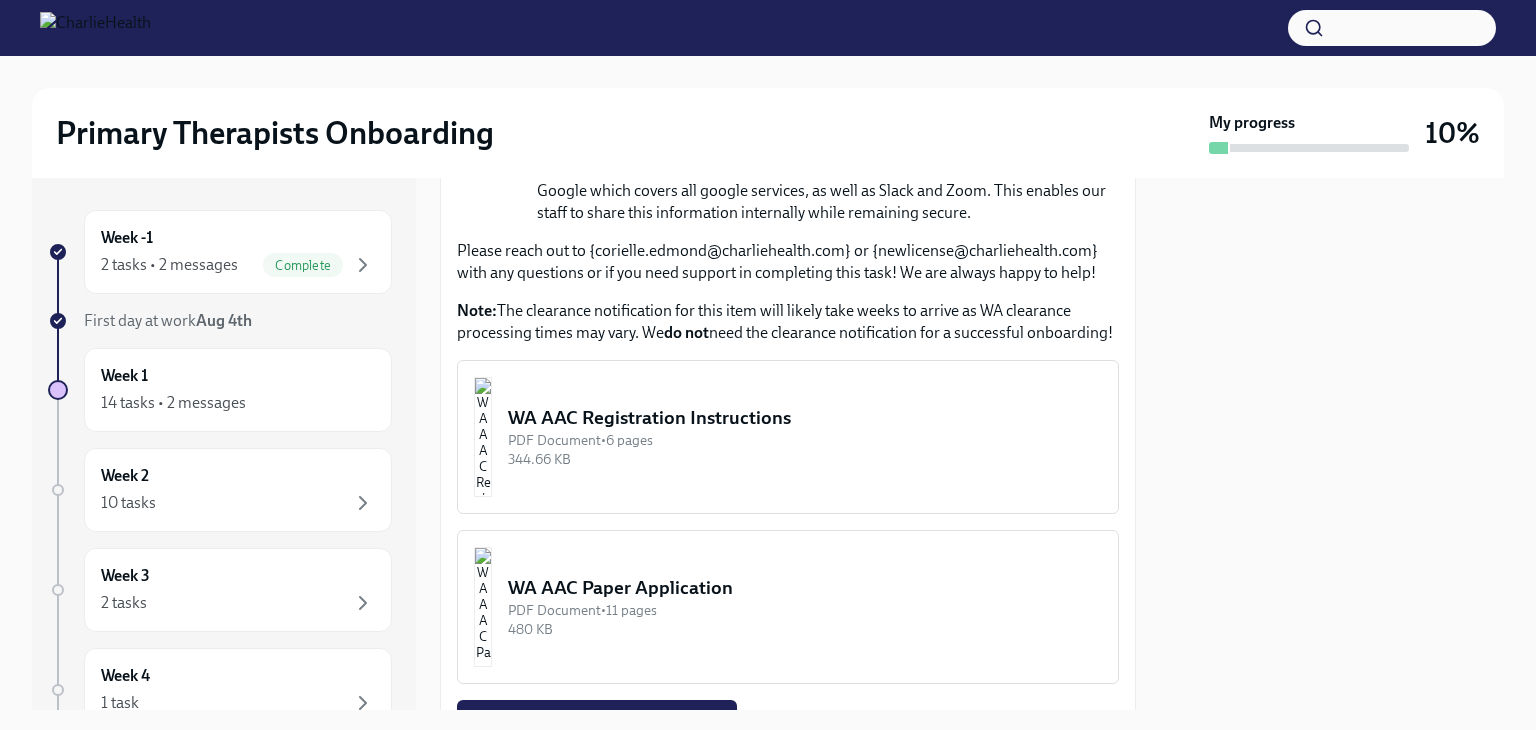 scroll, scrollTop: 939, scrollLeft: 0, axis: vertical 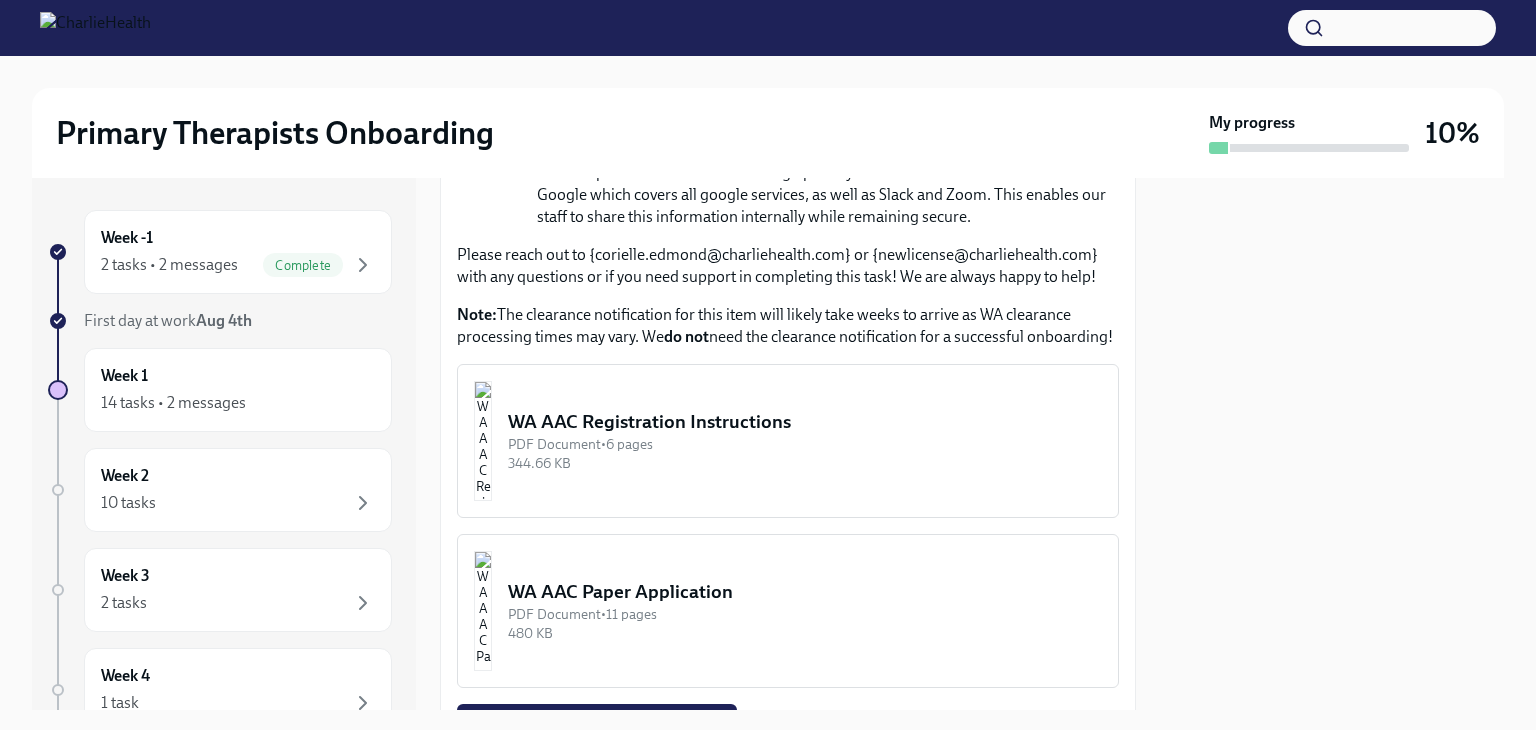 click on "WA AAC Registration Instructions" at bounding box center (805, 422) 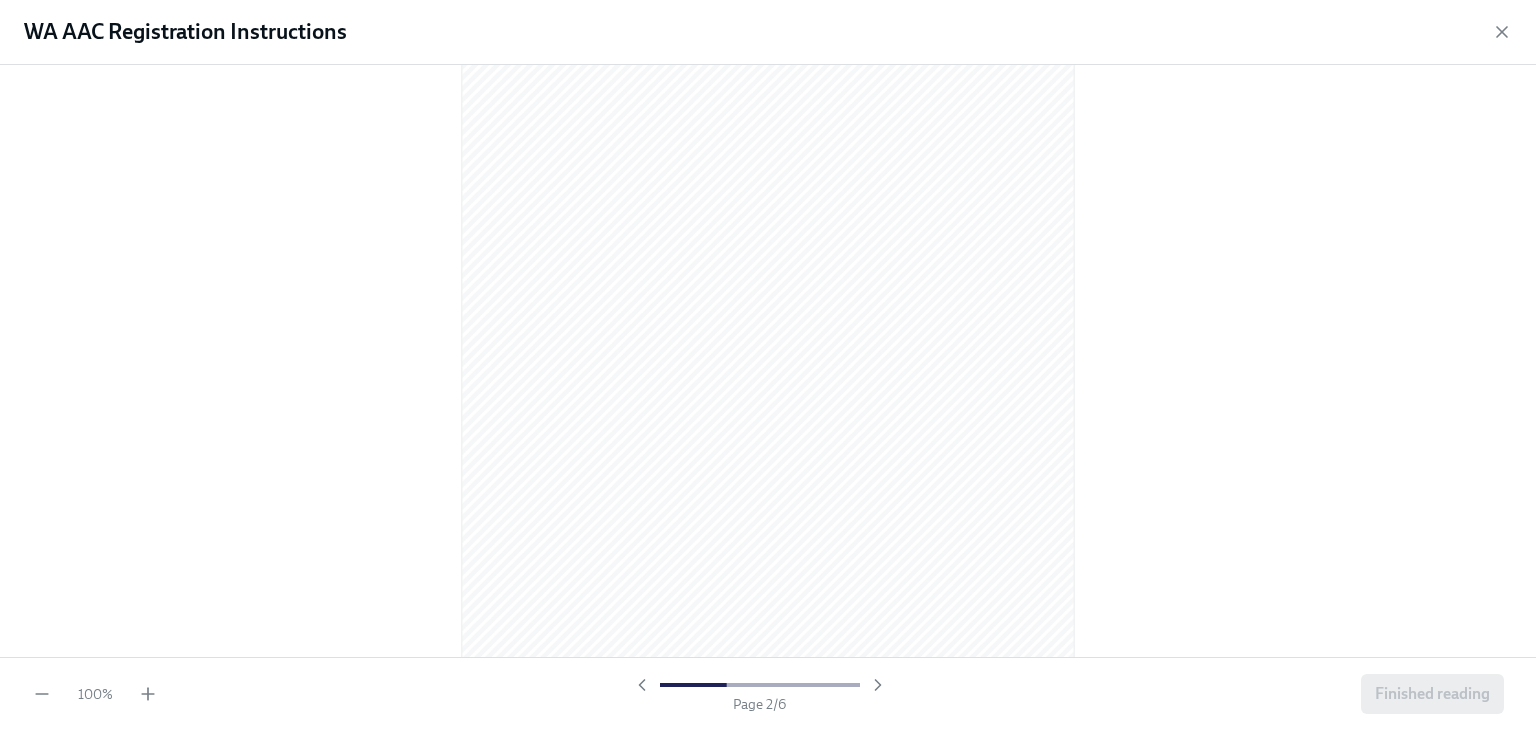 scroll, scrollTop: 891, scrollLeft: 0, axis: vertical 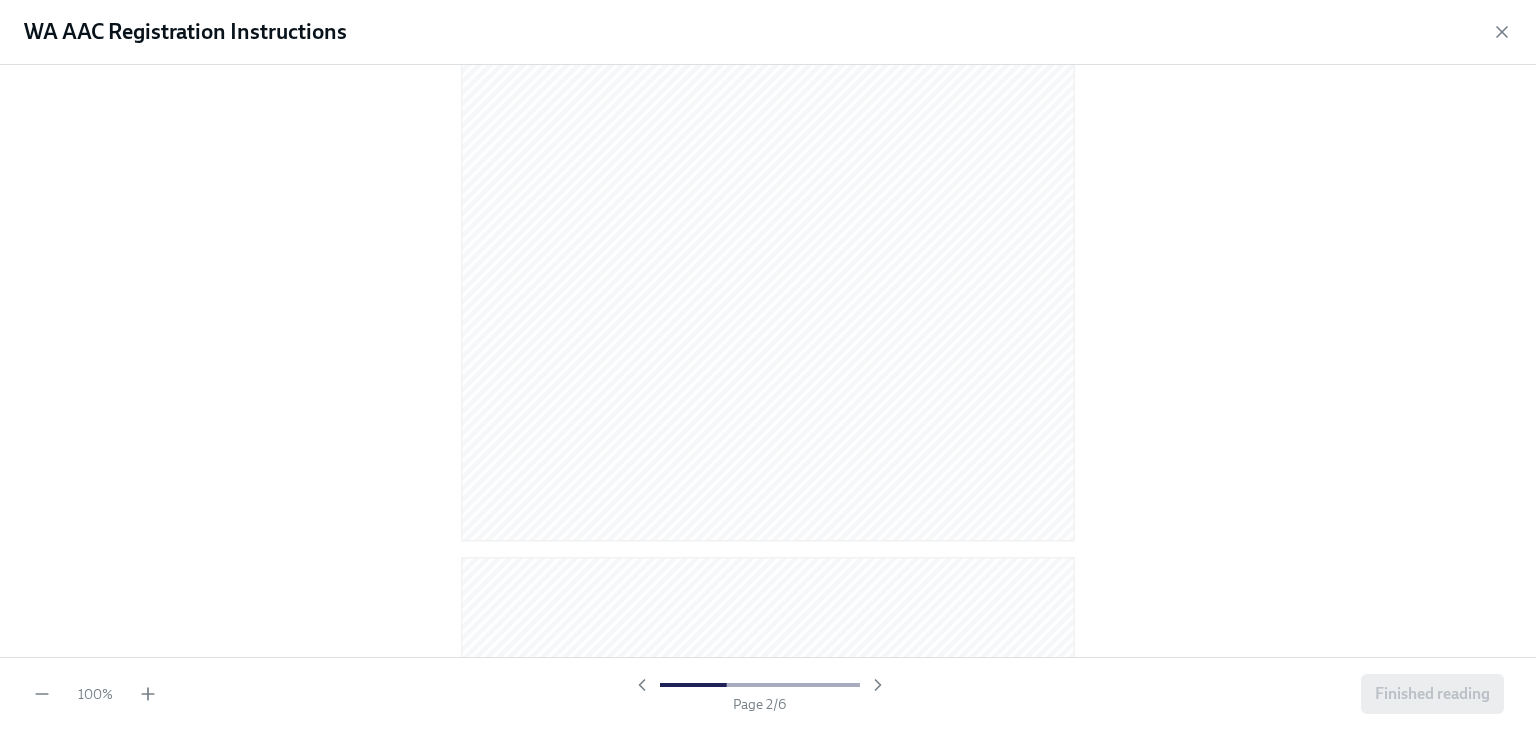 drag, startPoint x: 369, startPoint y: 2, endPoint x: 194, endPoint y: 298, distance: 343.86188 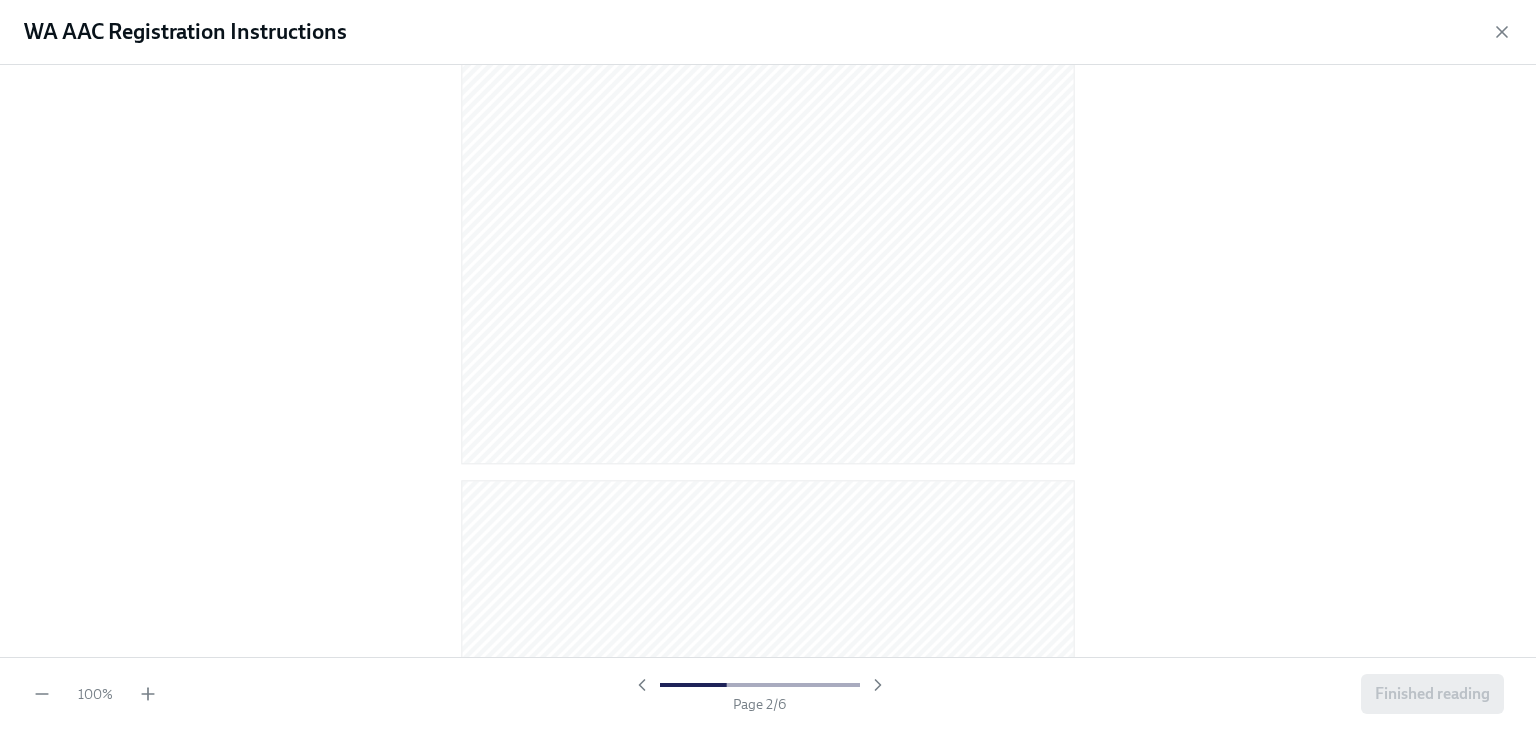 scroll, scrollTop: 1239, scrollLeft: 0, axis: vertical 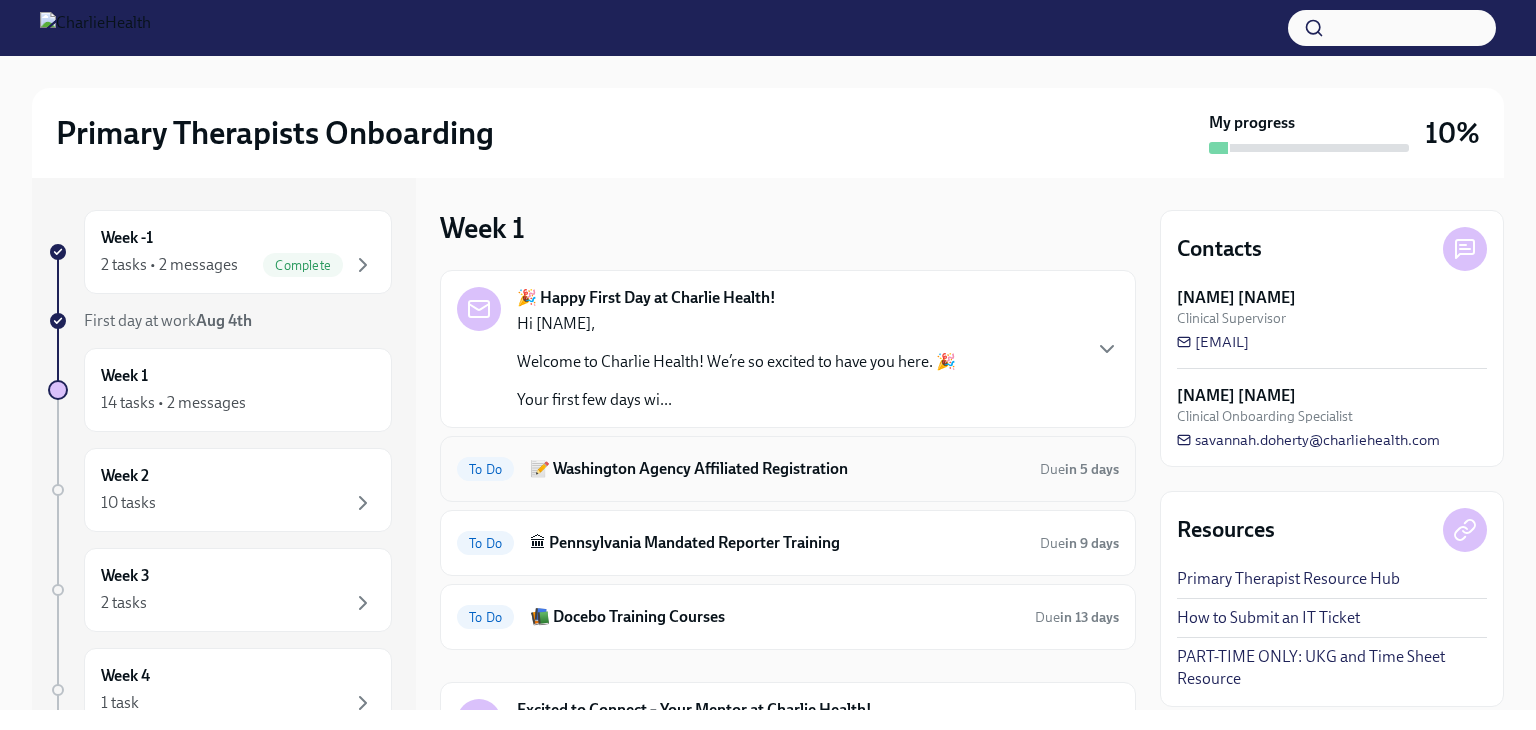 click on "To Do 📝 [STATE] Agency Affiliated Registration Due  in 5 days" at bounding box center (788, 469) 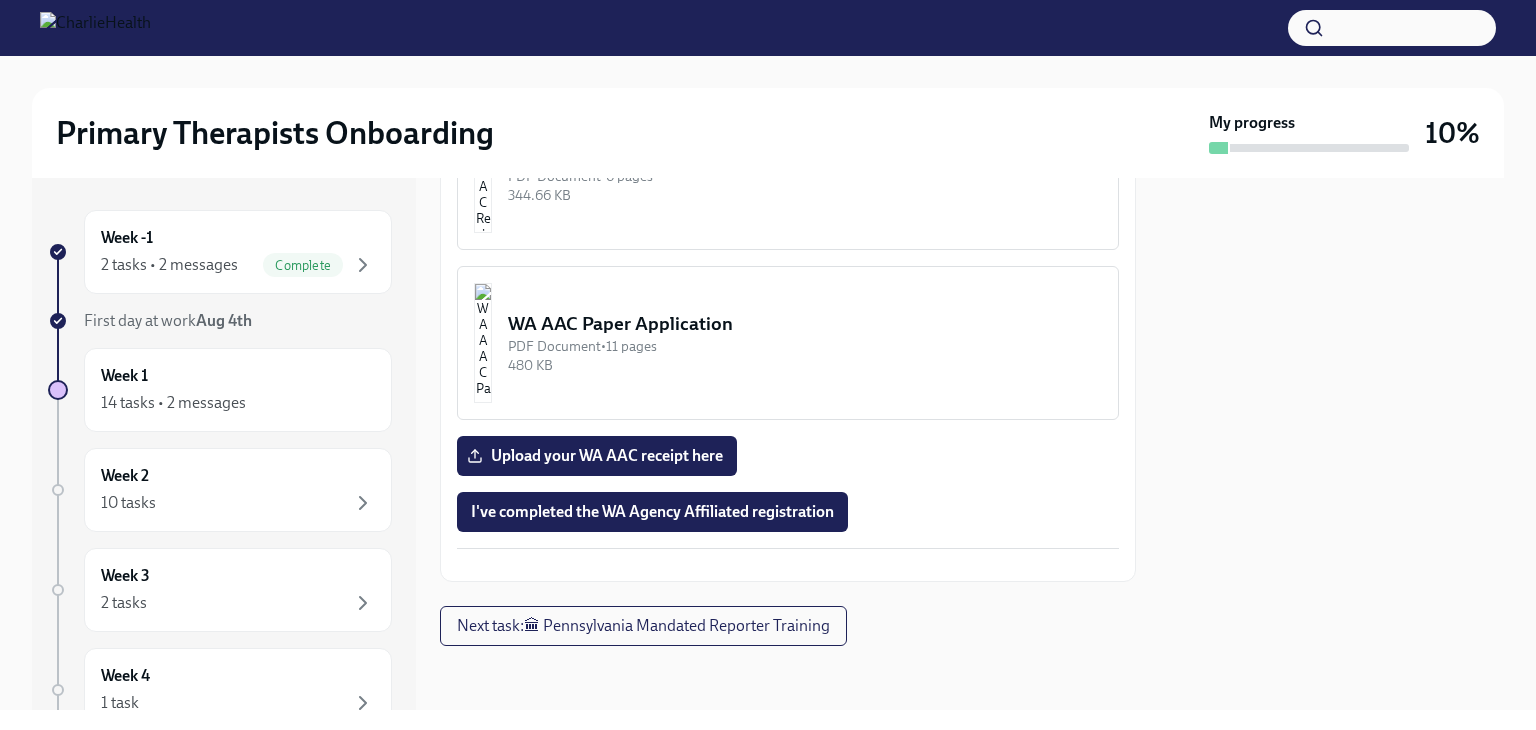scroll, scrollTop: 1286, scrollLeft: 0, axis: vertical 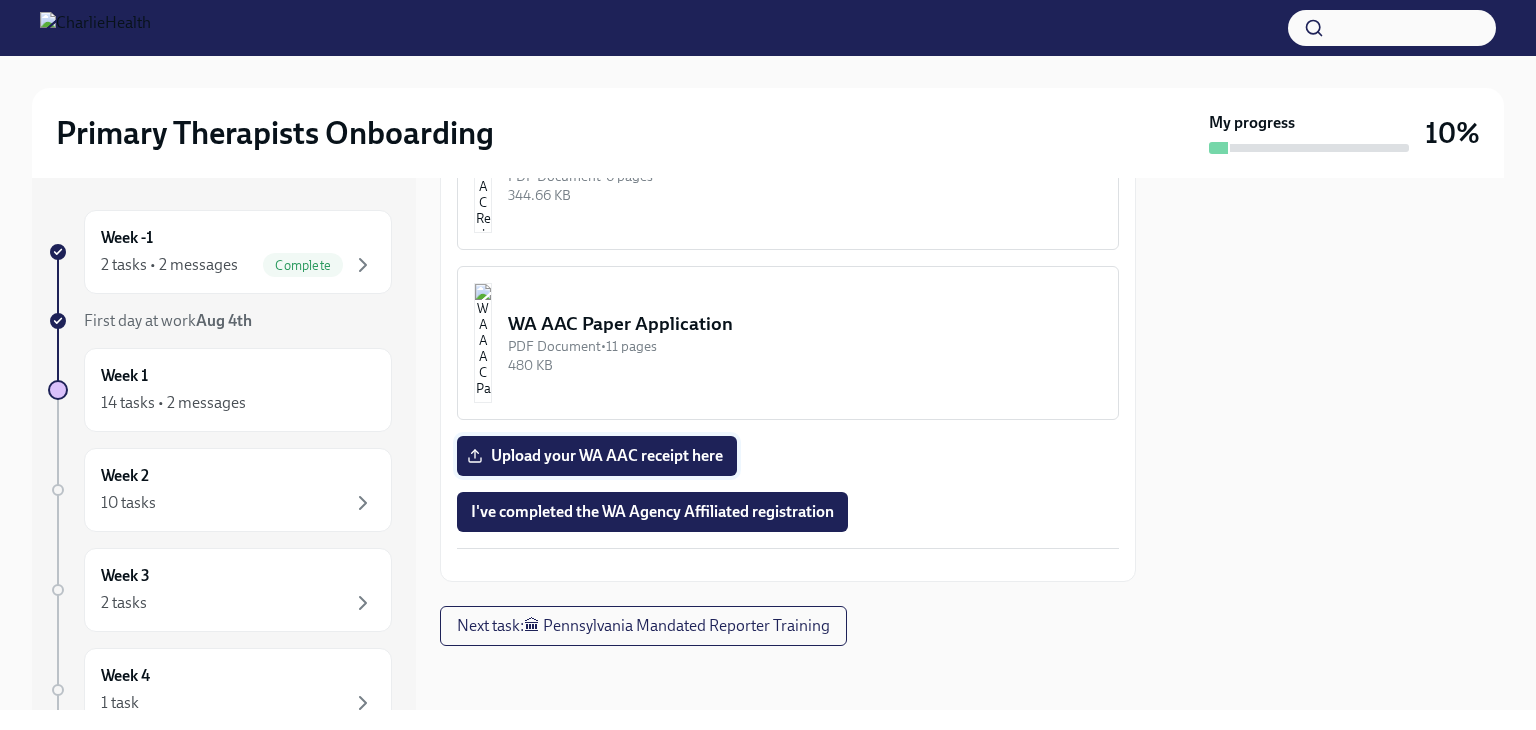click on "Upload  your WA AAC receipt here" at bounding box center (597, 456) 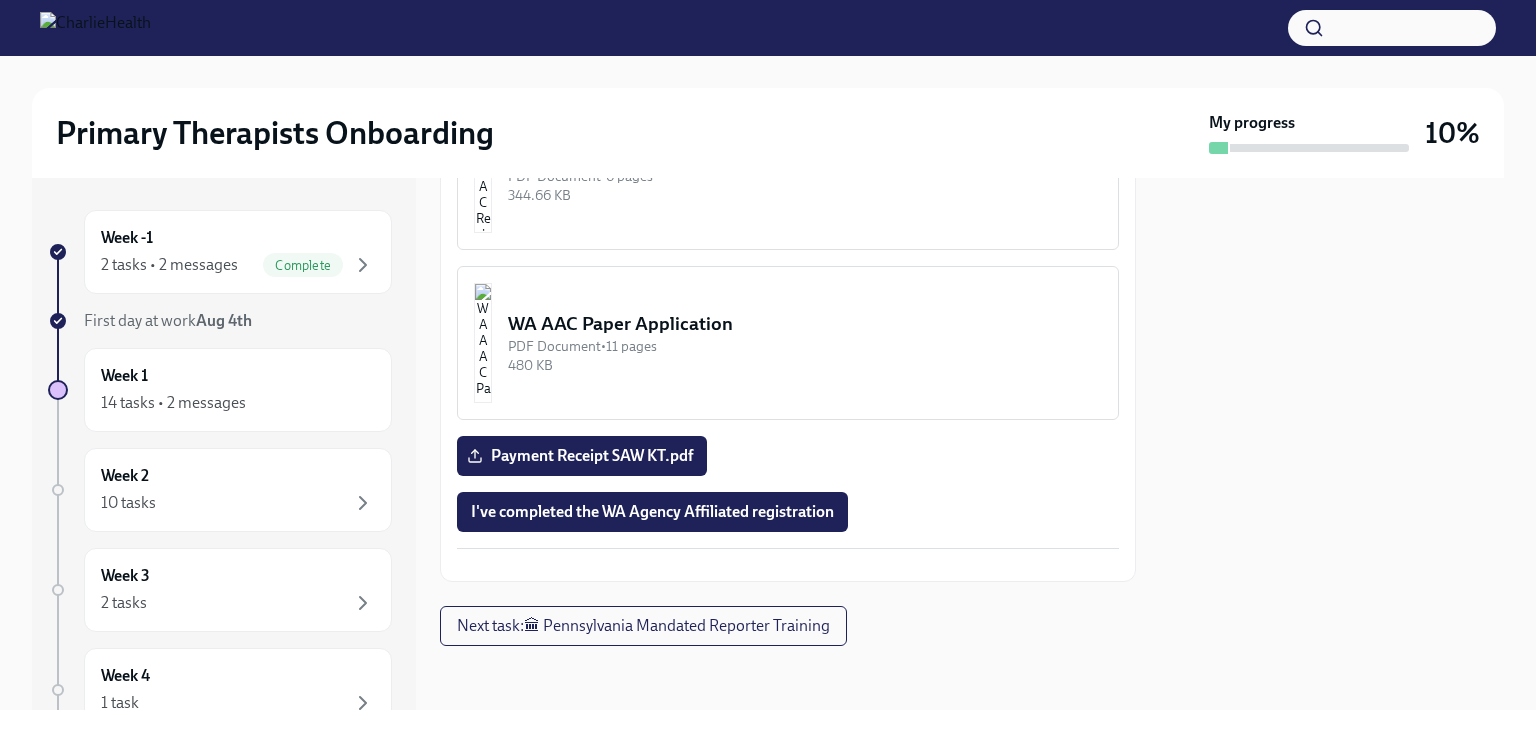 scroll, scrollTop: 1283, scrollLeft: 0, axis: vertical 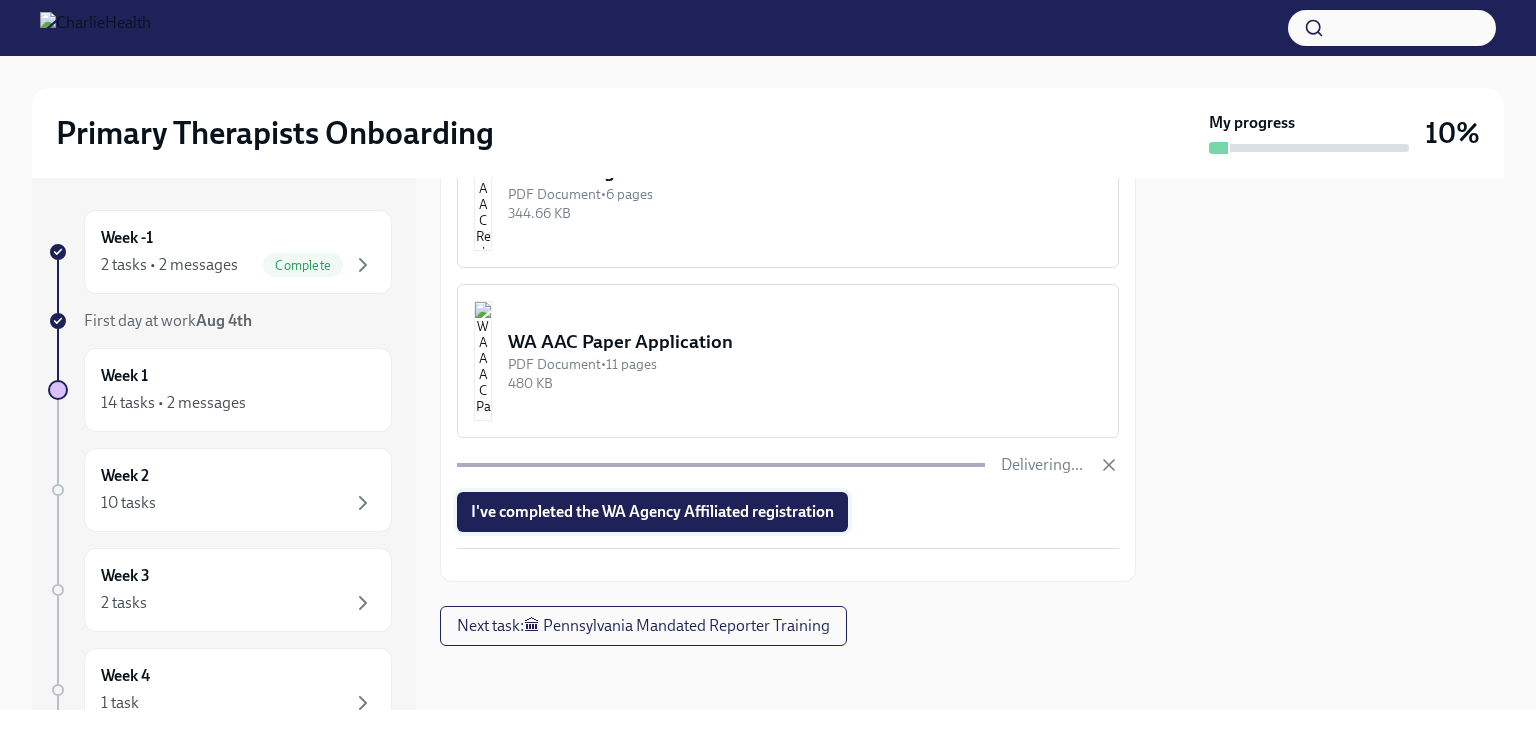 click on "I've completed the WA Agency Affiliated registration" at bounding box center (652, 512) 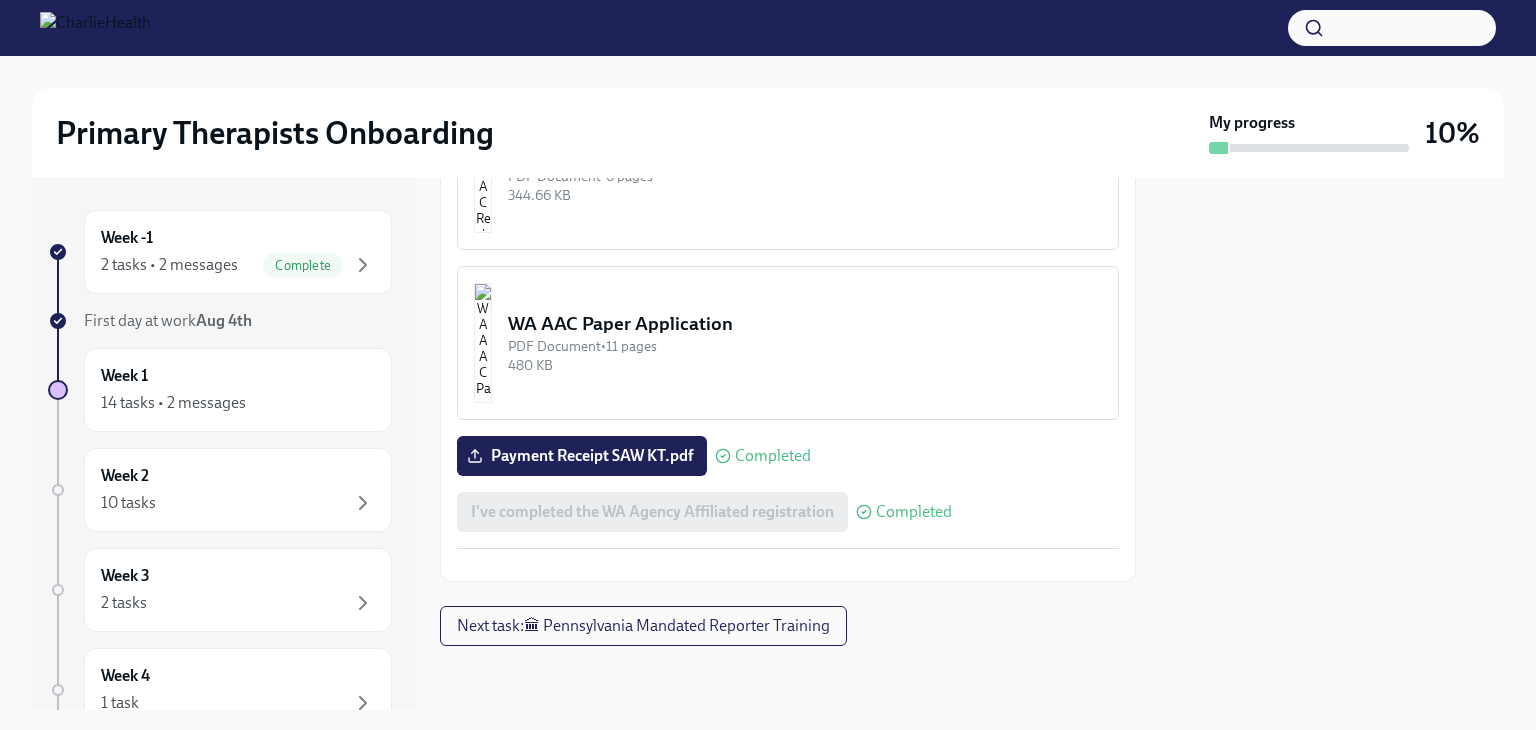 click at bounding box center (788, 565) 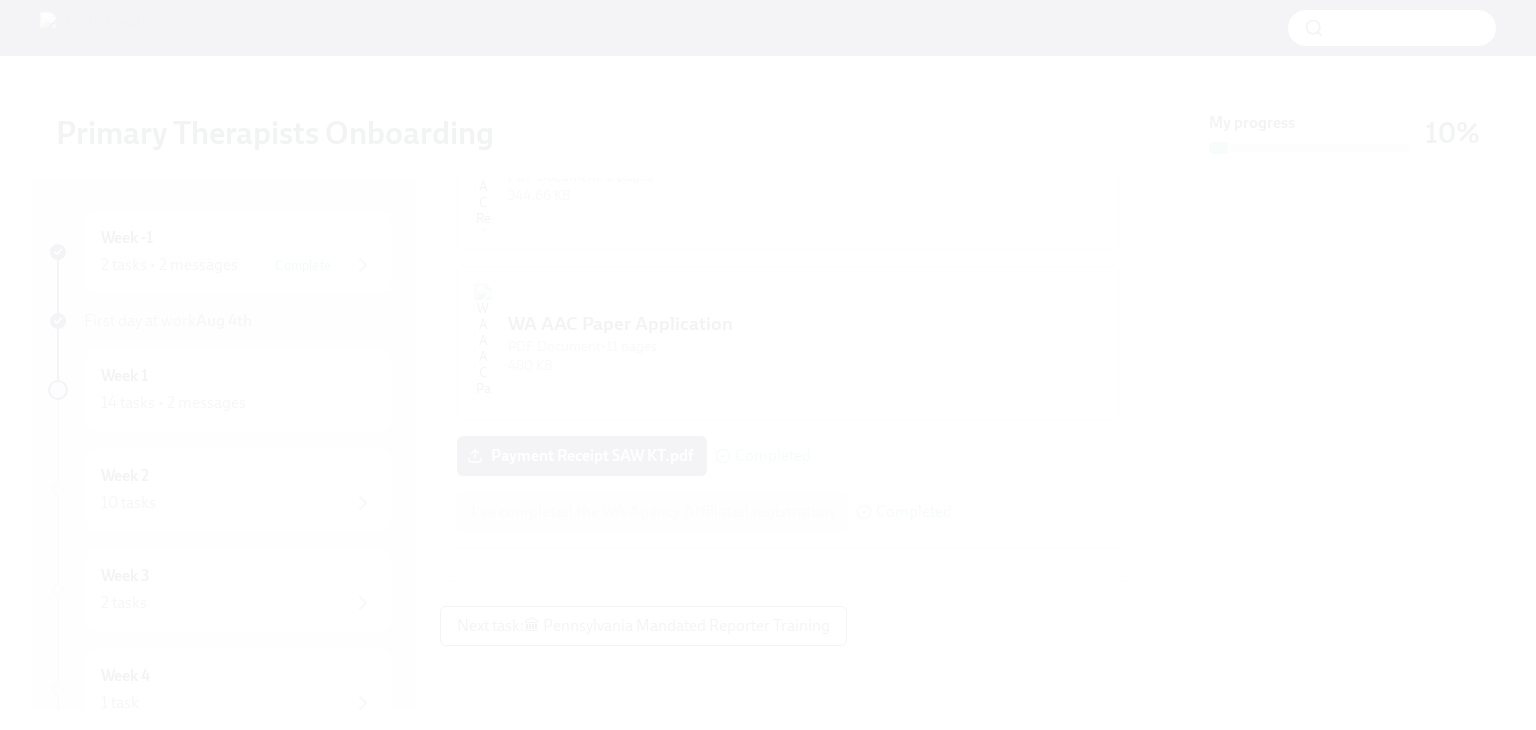 click at bounding box center (768, 365) 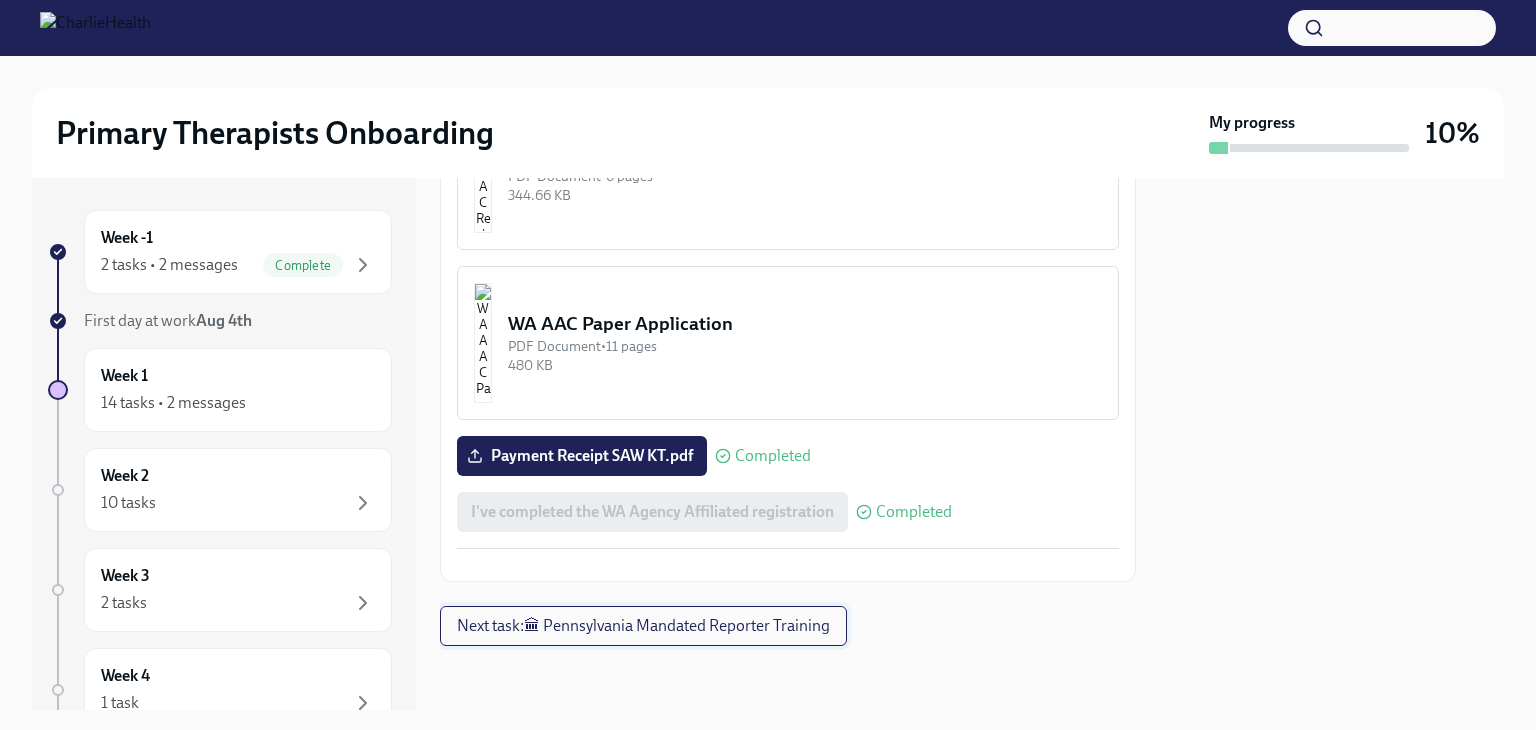 click on "Next task :  🏛 [STATE] Mandated Reporter Training" at bounding box center (643, 626) 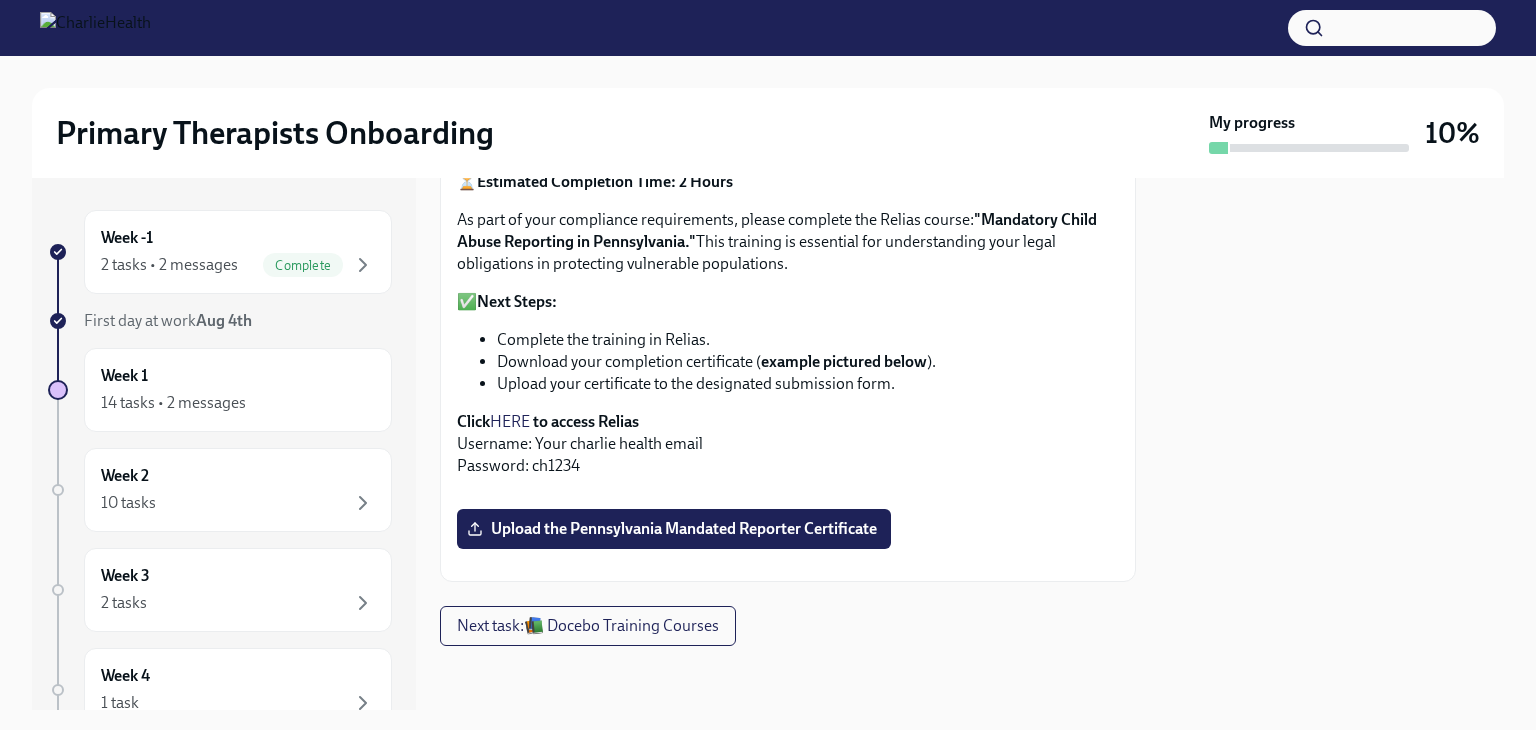 scroll, scrollTop: 312, scrollLeft: 0, axis: vertical 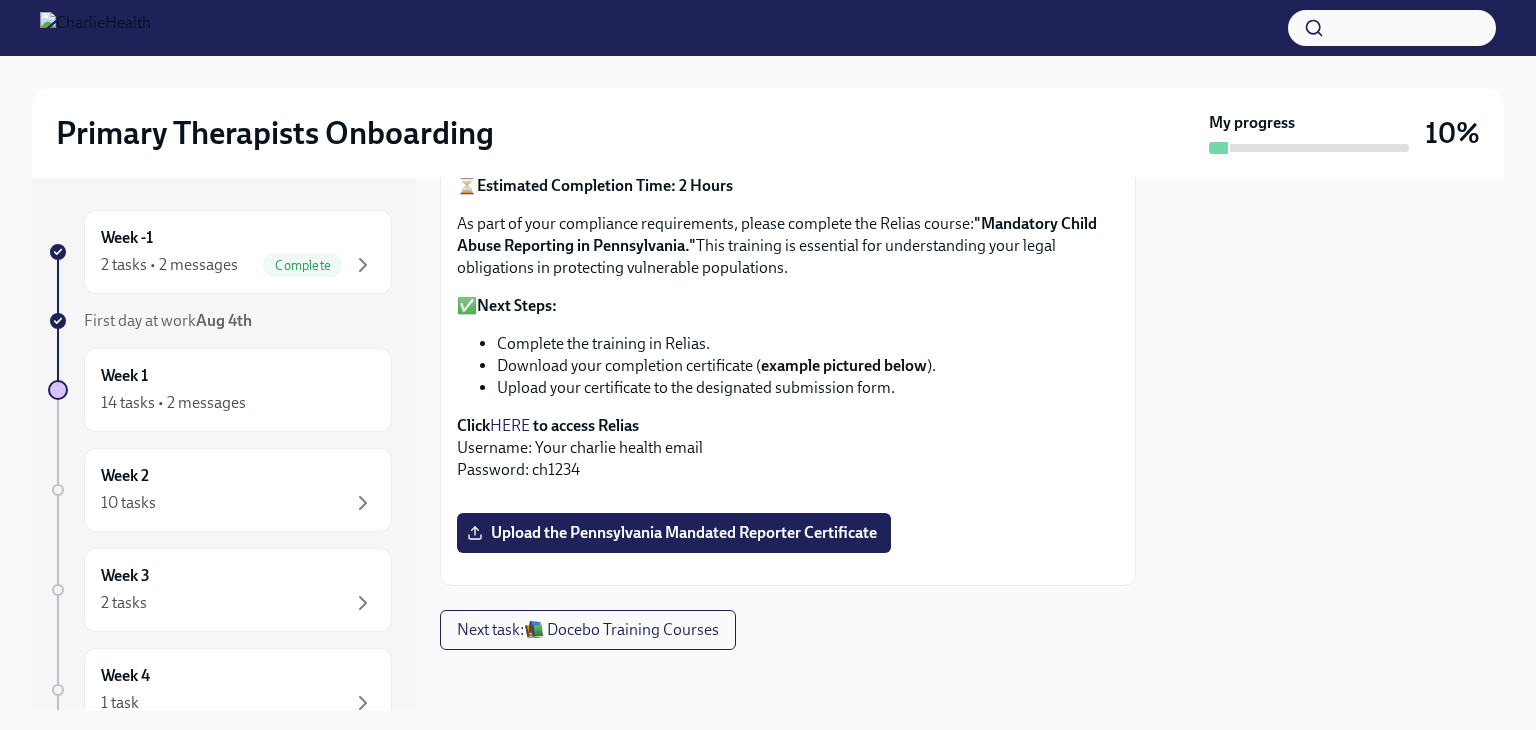 click on "HERE" at bounding box center (510, 425) 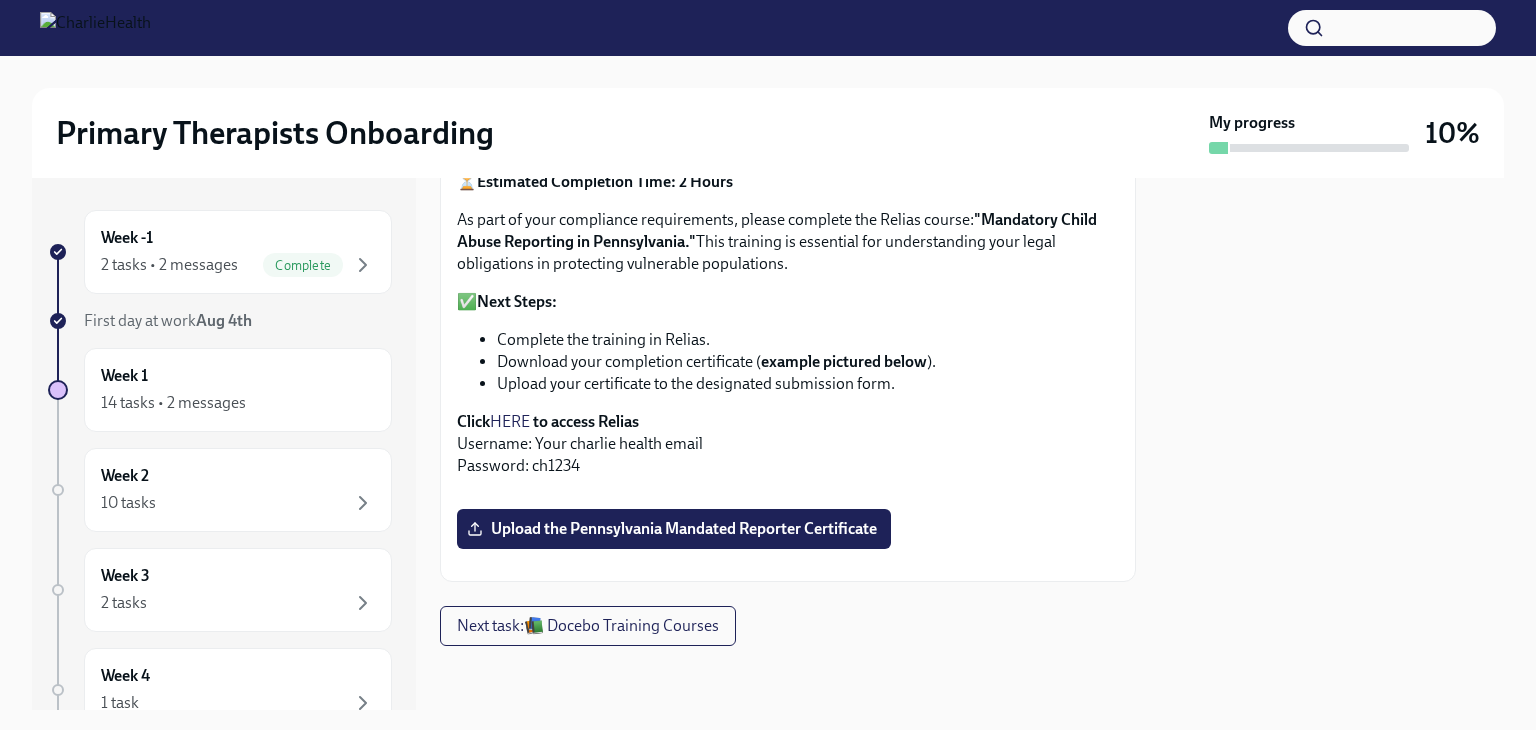 scroll, scrollTop: 448, scrollLeft: 0, axis: vertical 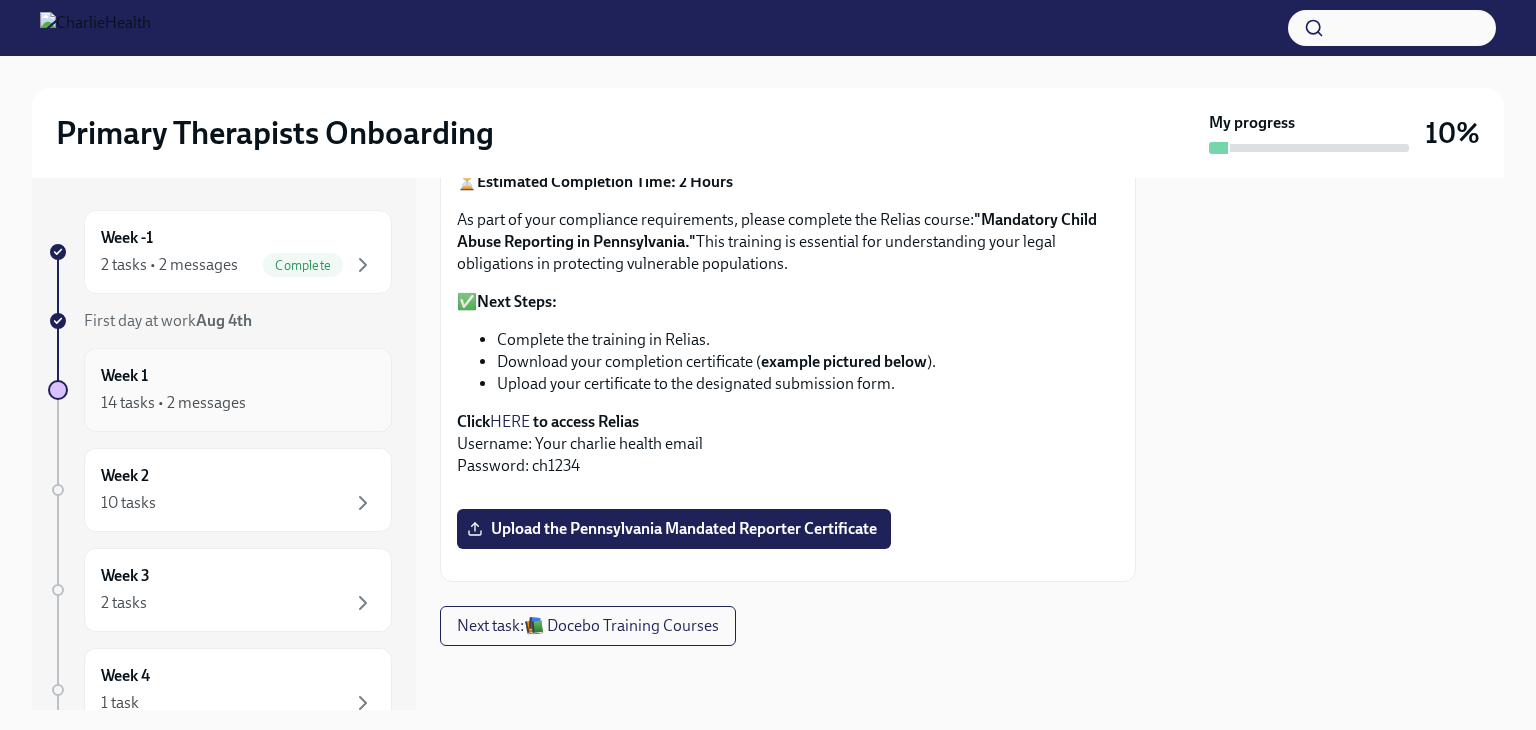 click on "14 tasks • 2 messages" at bounding box center [173, 403] 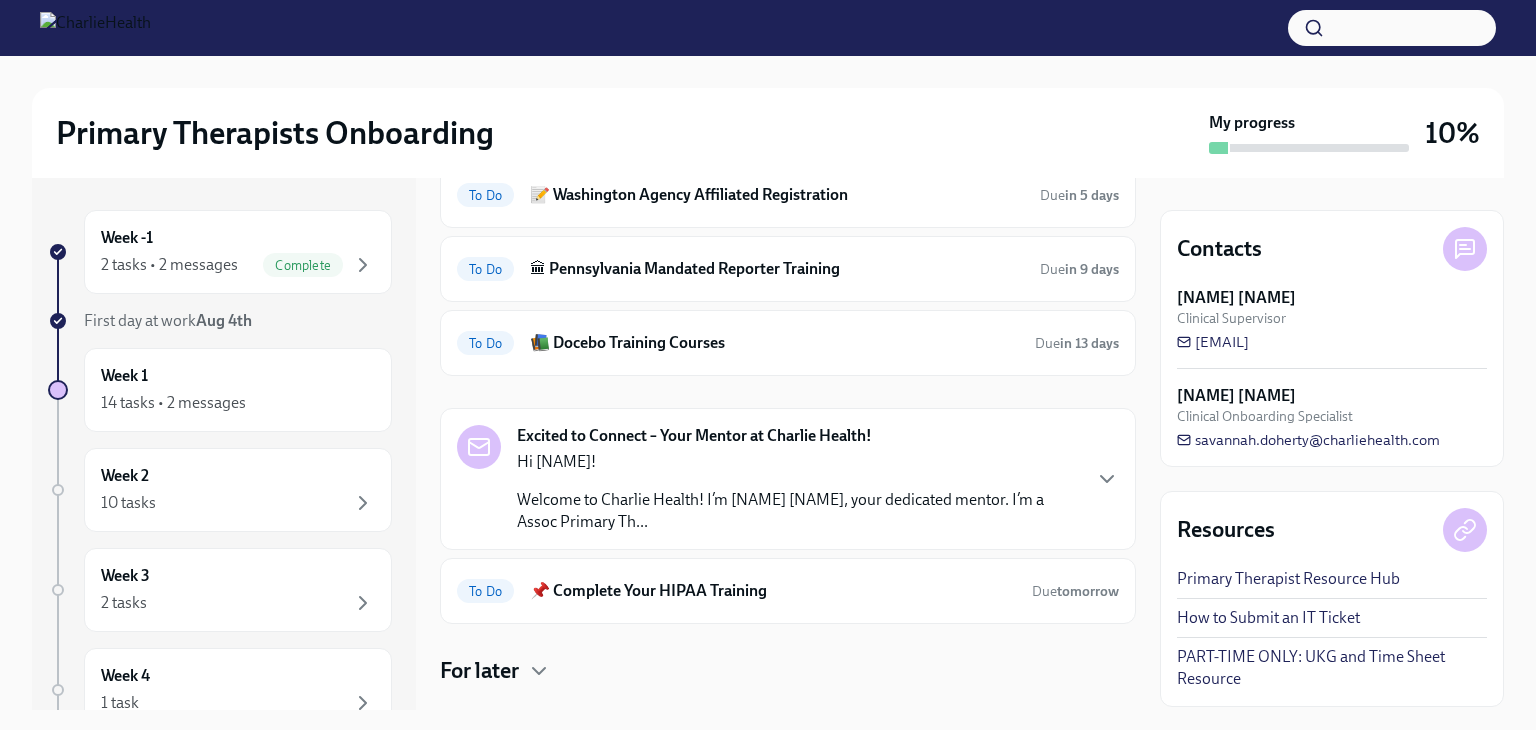 scroll, scrollTop: 373, scrollLeft: 0, axis: vertical 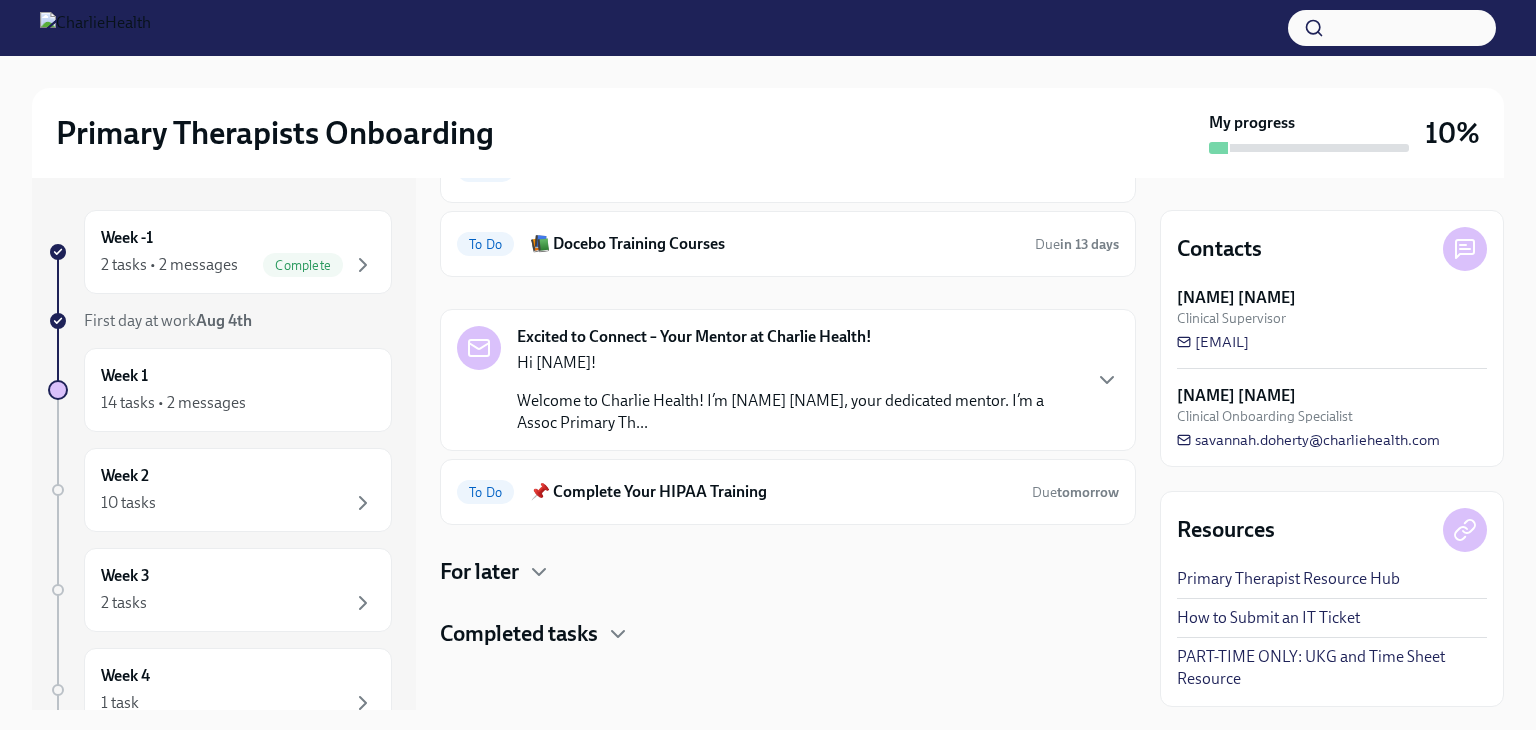 click on "For later" at bounding box center (479, 572) 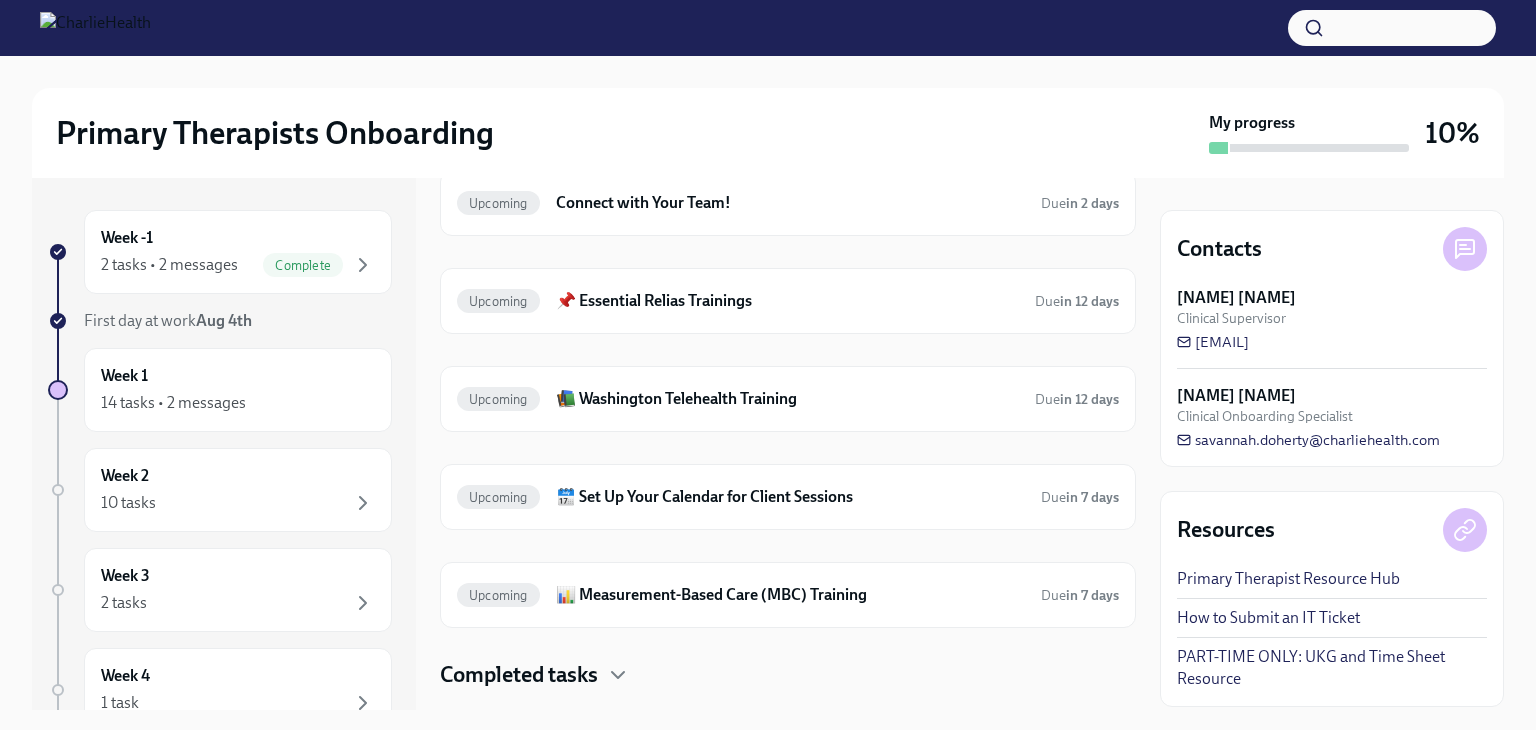 scroll, scrollTop: 1028, scrollLeft: 0, axis: vertical 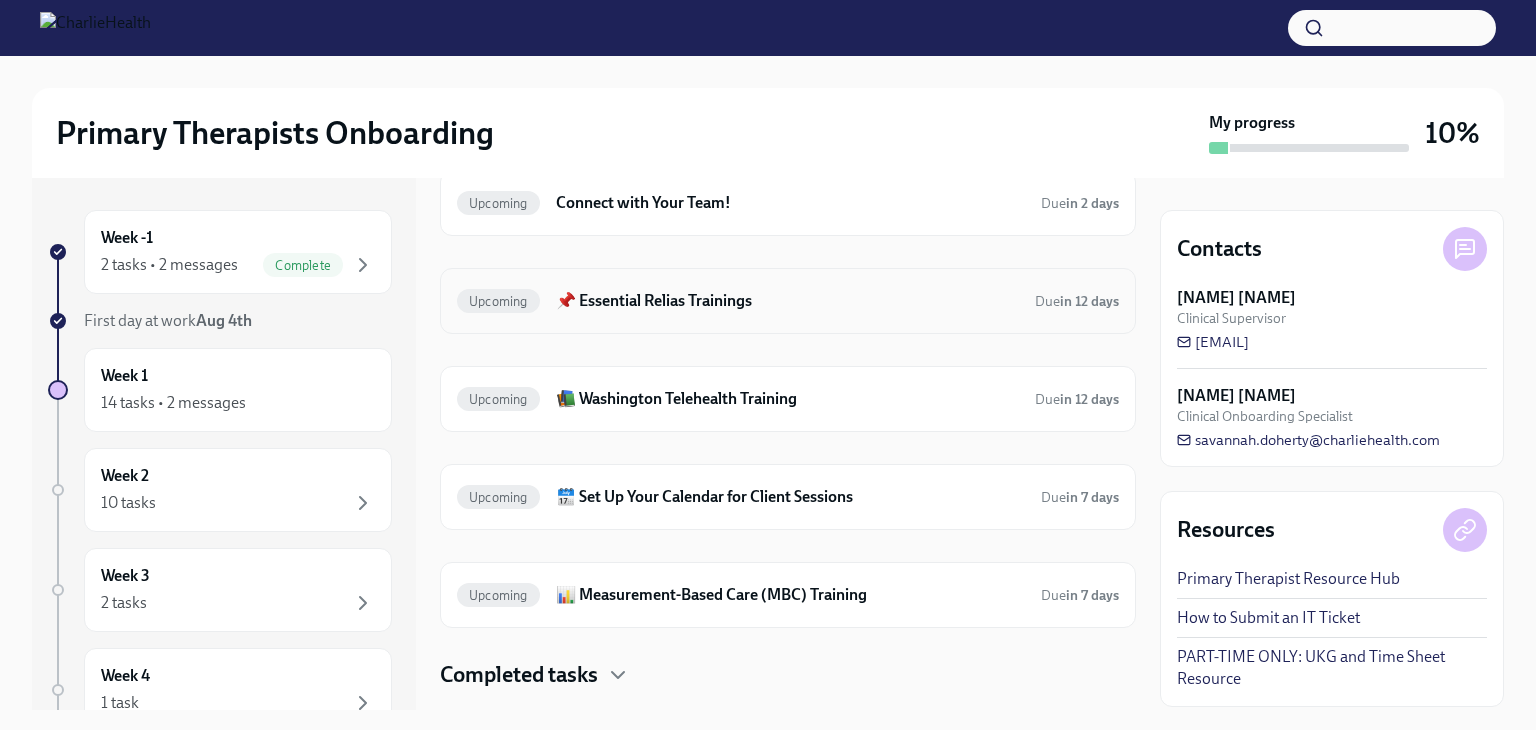click on "📌 Essential Relias Trainings" at bounding box center [787, 301] 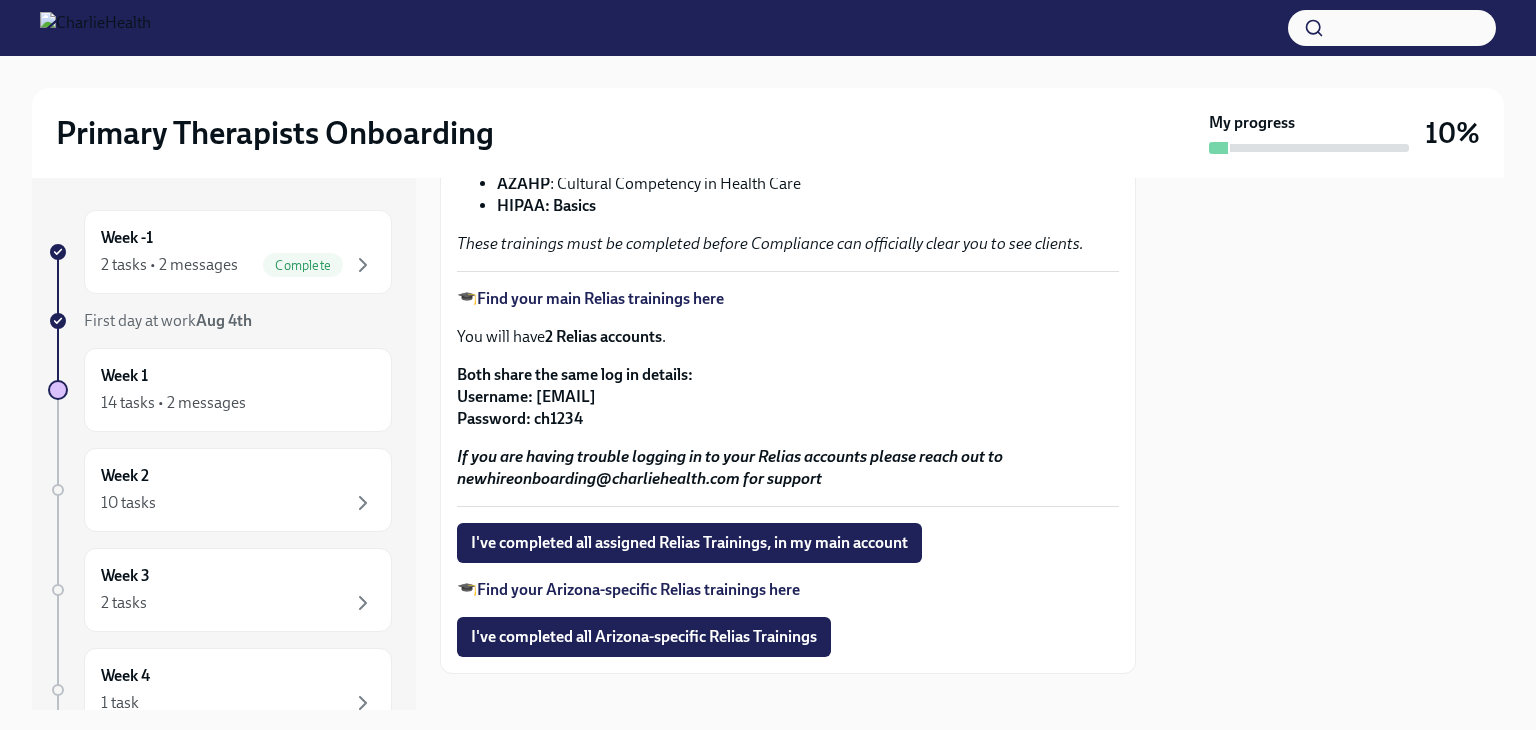 scroll, scrollTop: 380, scrollLeft: 0, axis: vertical 